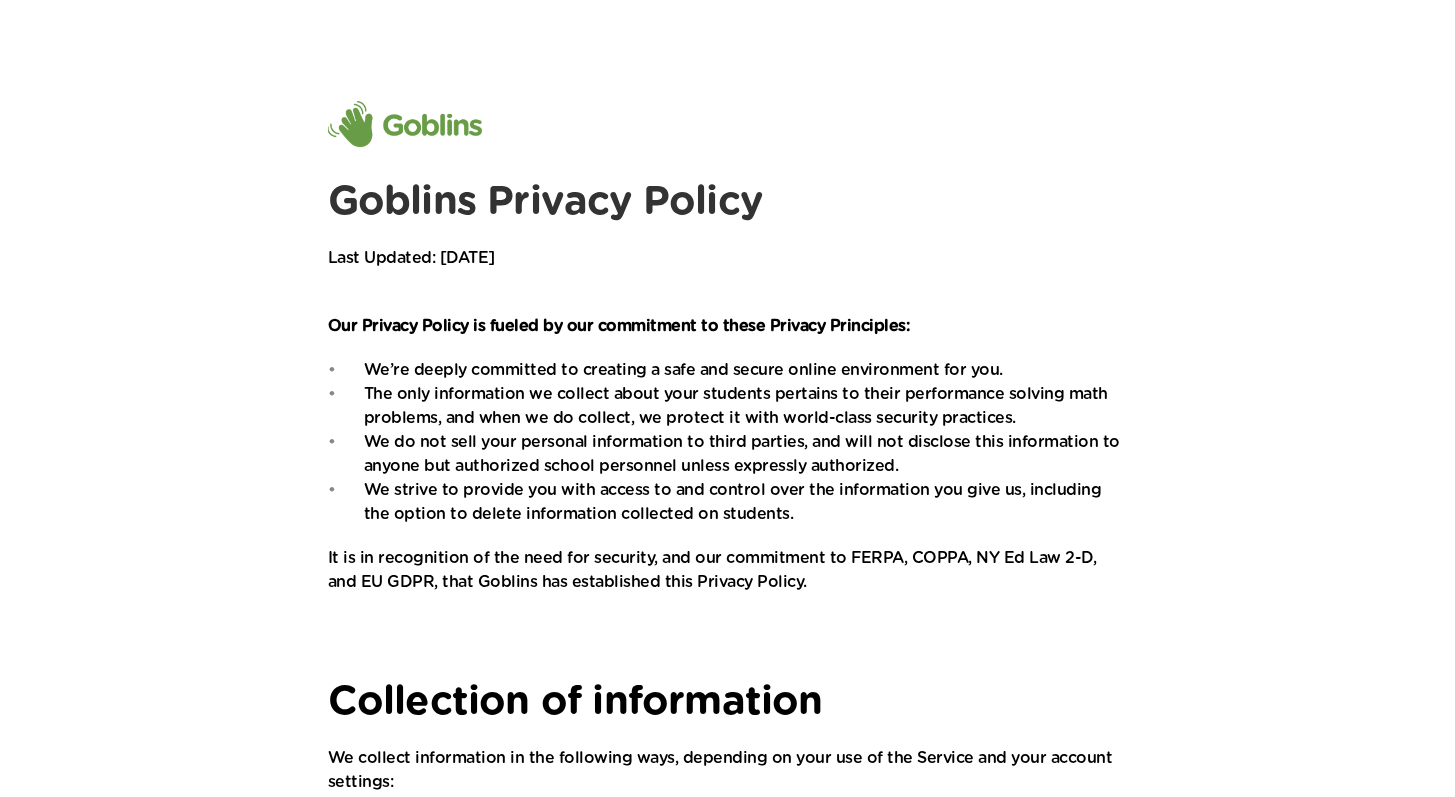 scroll, scrollTop: 0, scrollLeft: 0, axis: both 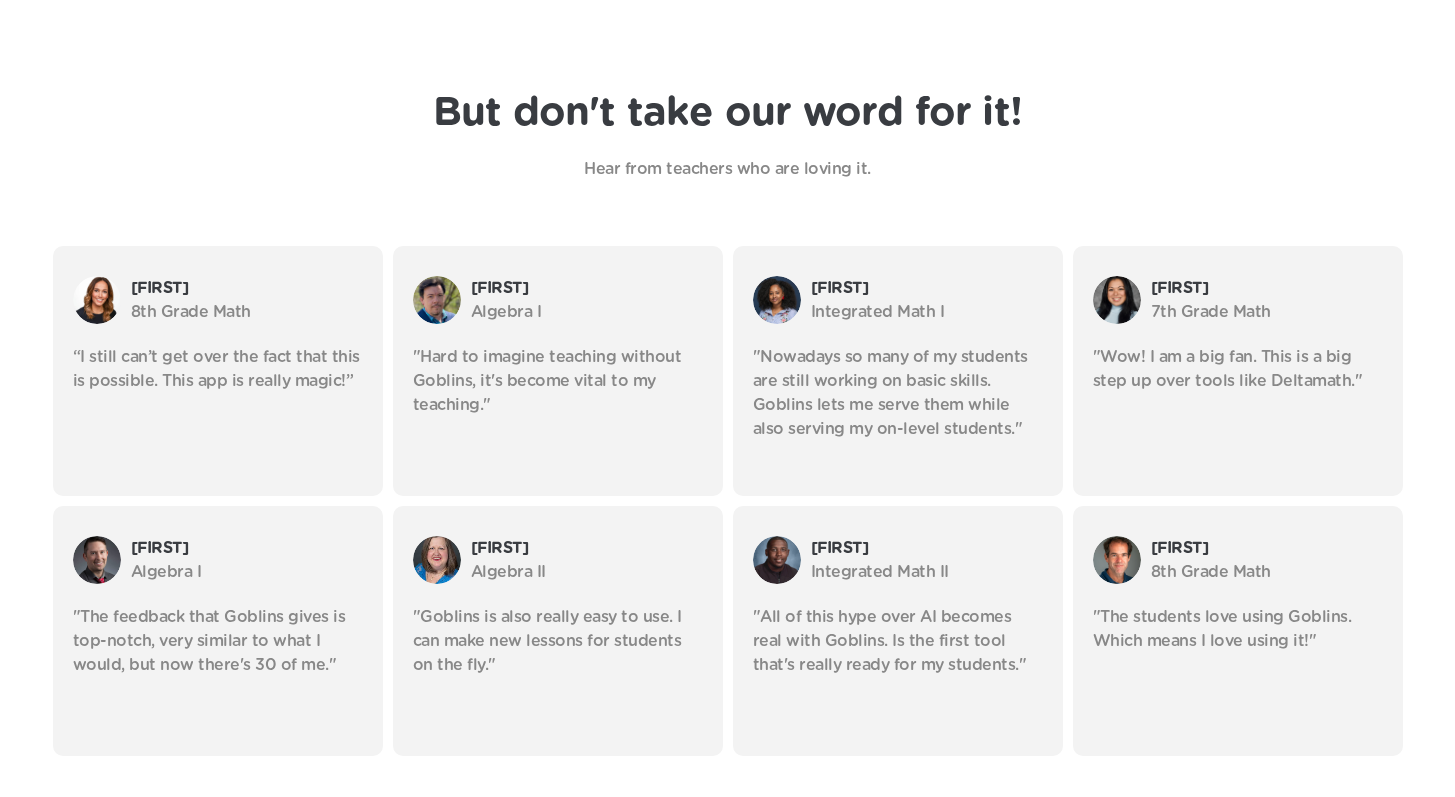 click at bounding box center [777, 560] 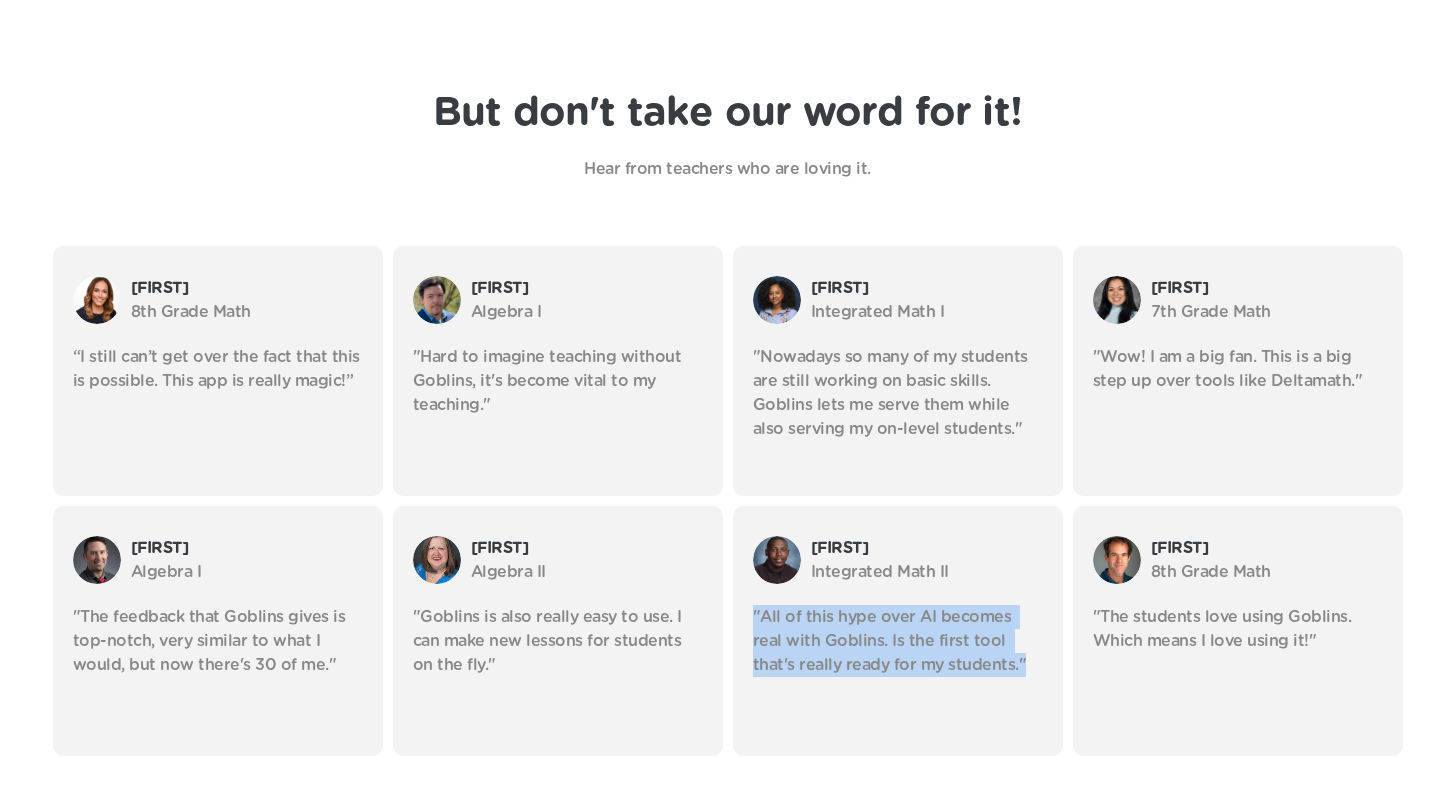 drag, startPoint x: 978, startPoint y: 664, endPoint x: 746, endPoint y: 612, distance: 237.75618 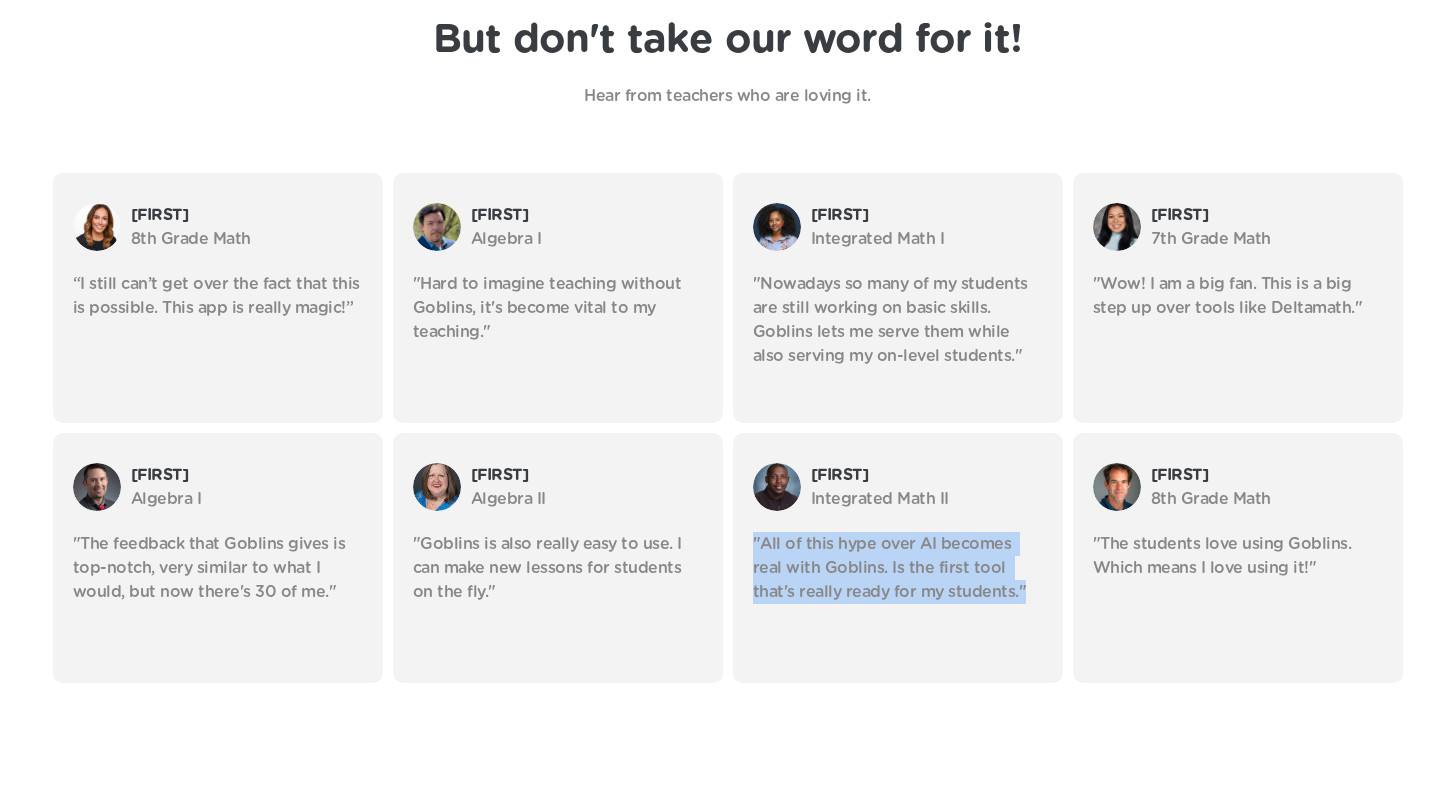scroll, scrollTop: 3555, scrollLeft: 0, axis: vertical 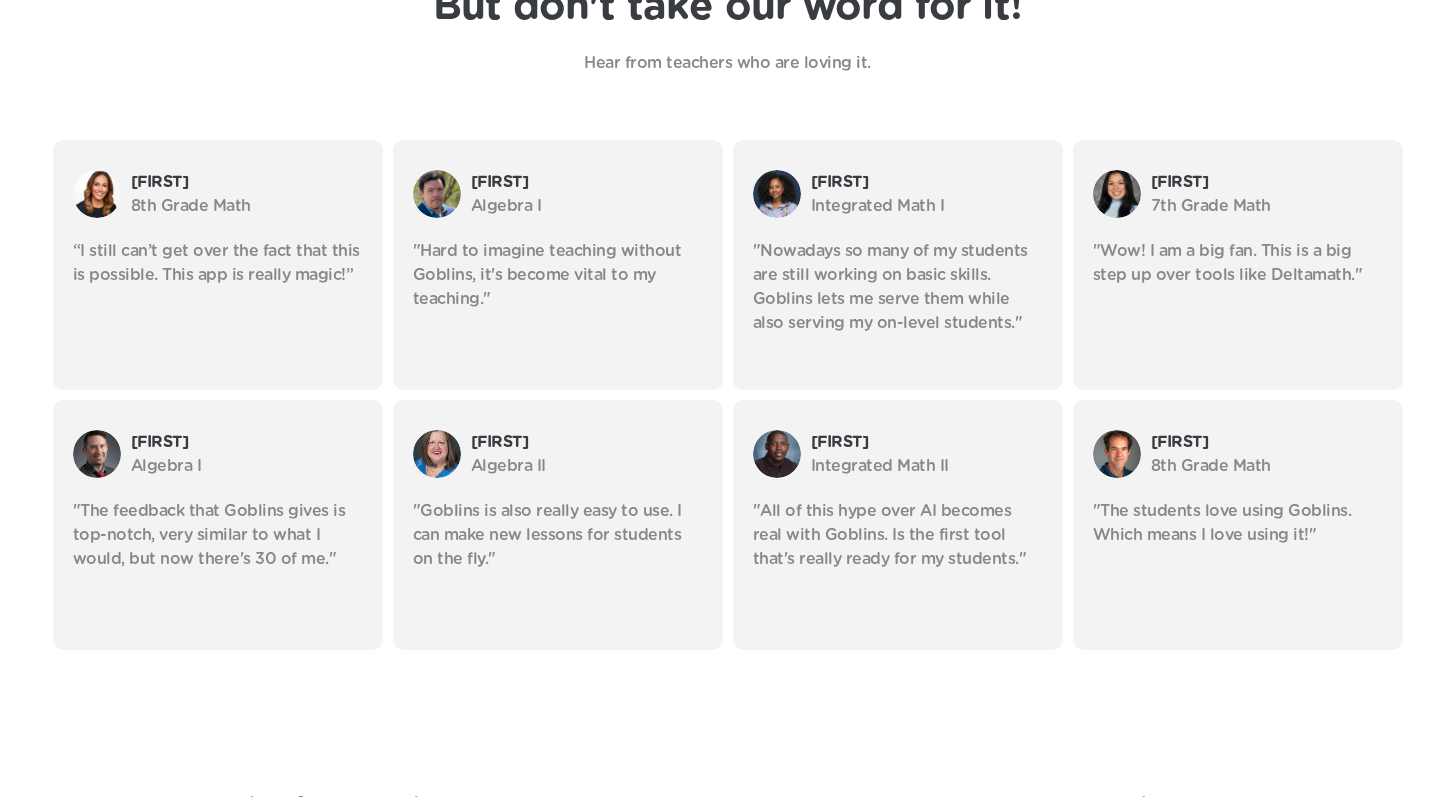 click on "Admin or department head? Schedule a demo. We’ll show you how the app can benefit your math outcomes, as well as our plan to support your teachers in making Goblins a success for you. Schedule a Demo Are you a teacher? Join the waitlist! Claim your free month  and be one of the first teachers to use Goblins! Get Early Access Watch Students Get Smarter GRADES "I finally feel like I can get it. I hated math for so long." GRADES "Goblins actually teaches me. It knows what I need to know." GRADES "Goblins makes learning math fun." GRADES "I love talking to it and asking questions." GRADES "Goblins doesn't give me the answer, but it helps me get the answer myself. Which is even better." GRADES "My grades are so much higher now."" at bounding box center (727, 1766) 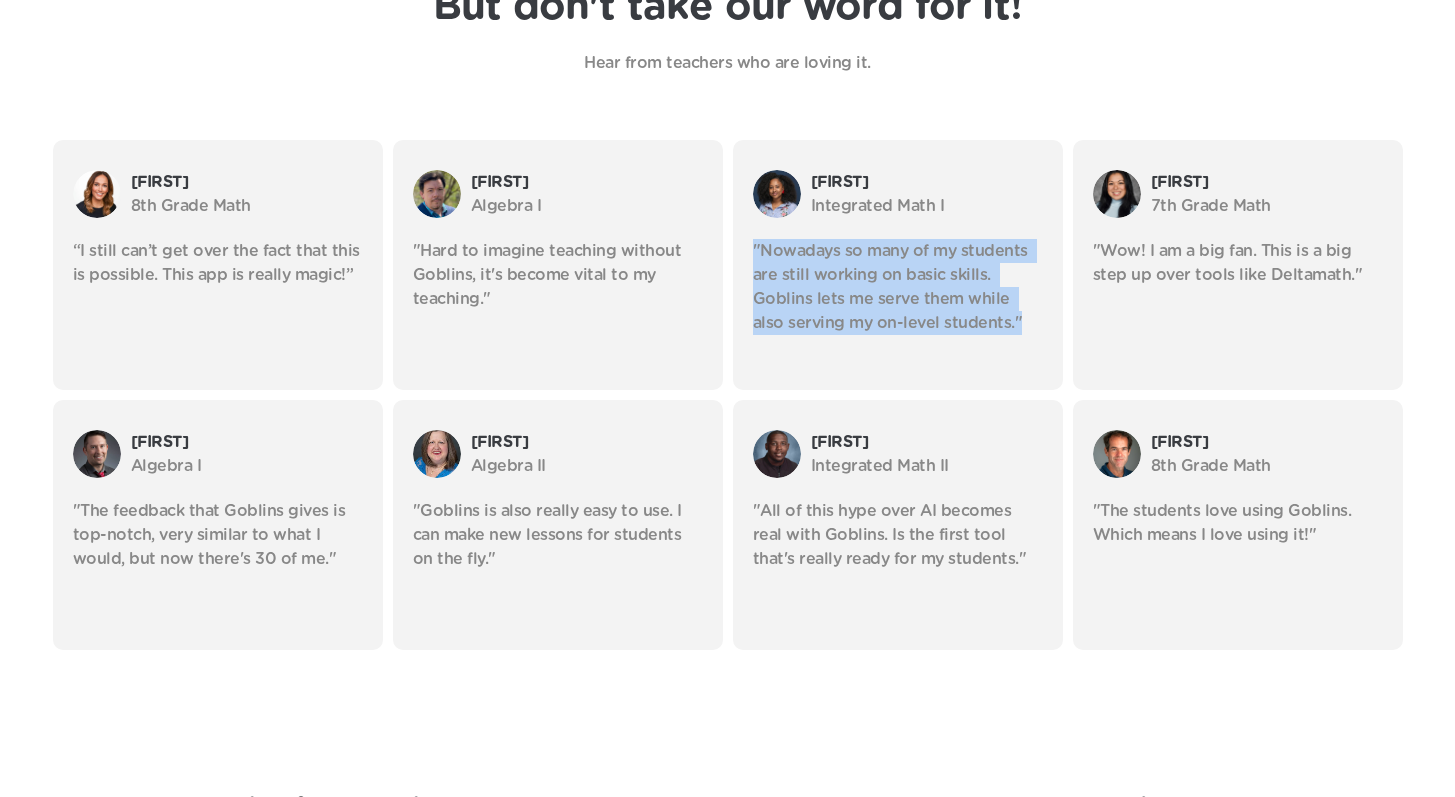drag, startPoint x: 877, startPoint y: 321, endPoint x: 749, endPoint y: 252, distance: 145.41321 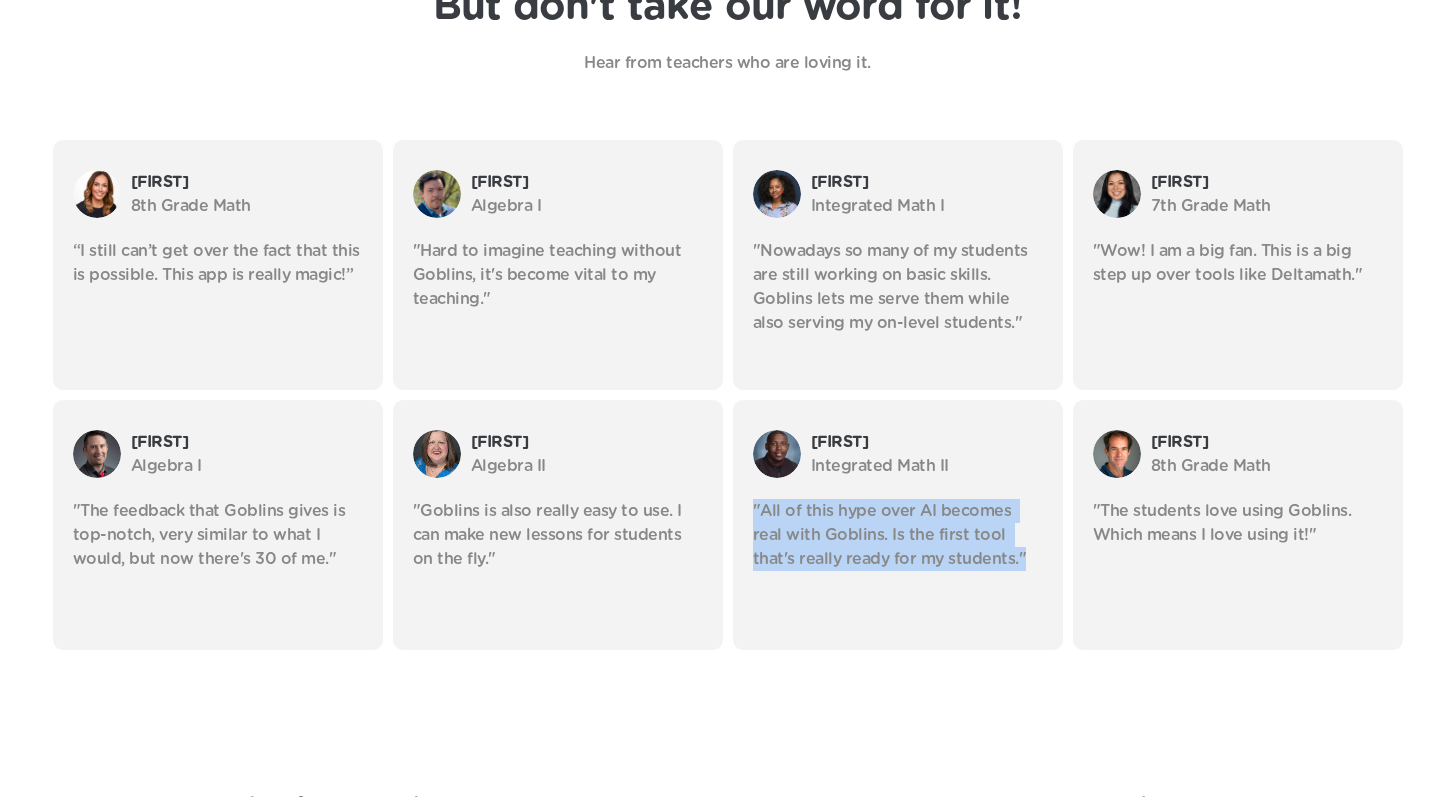 drag, startPoint x: 954, startPoint y: 568, endPoint x: 750, endPoint y: 508, distance: 212.64055 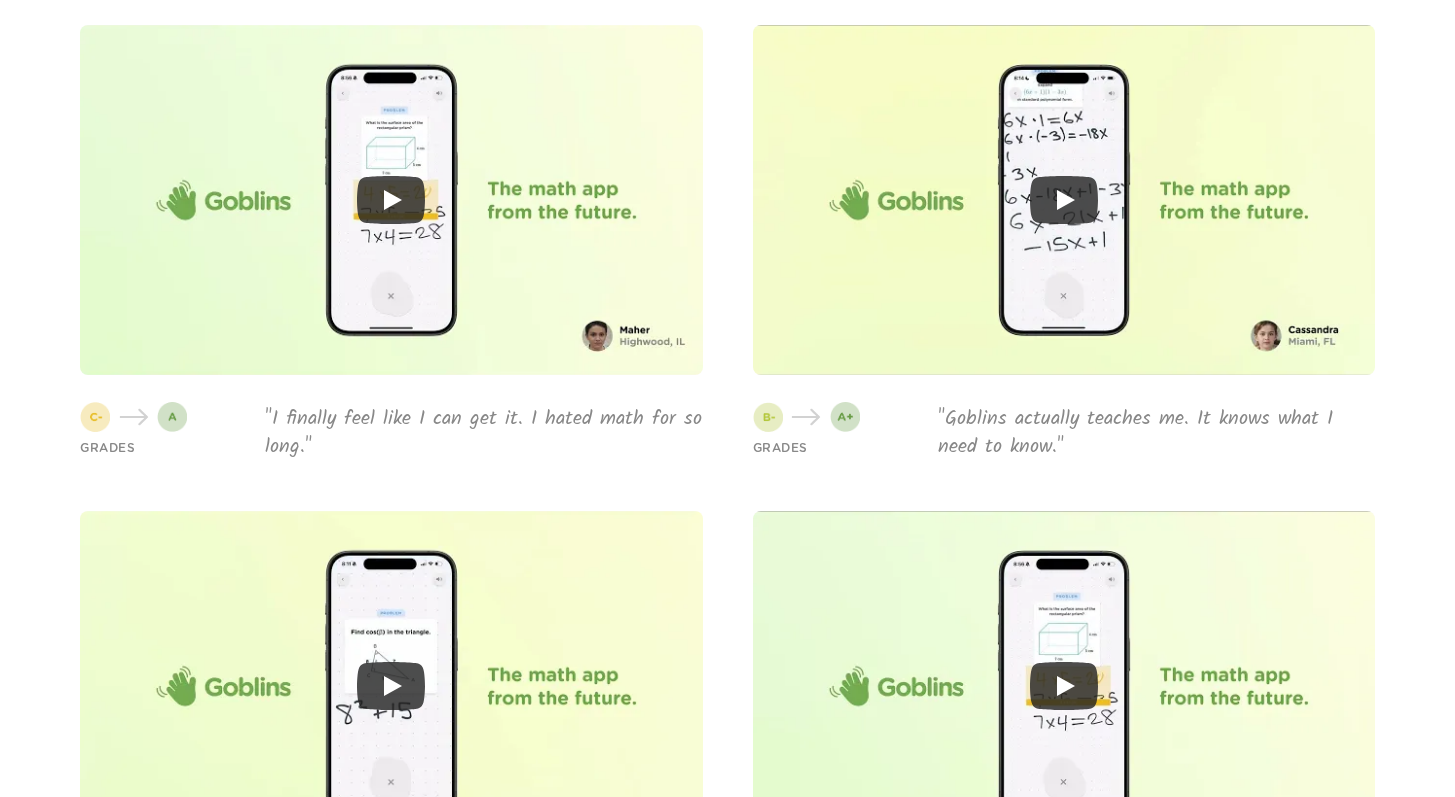scroll, scrollTop: 4810, scrollLeft: 0, axis: vertical 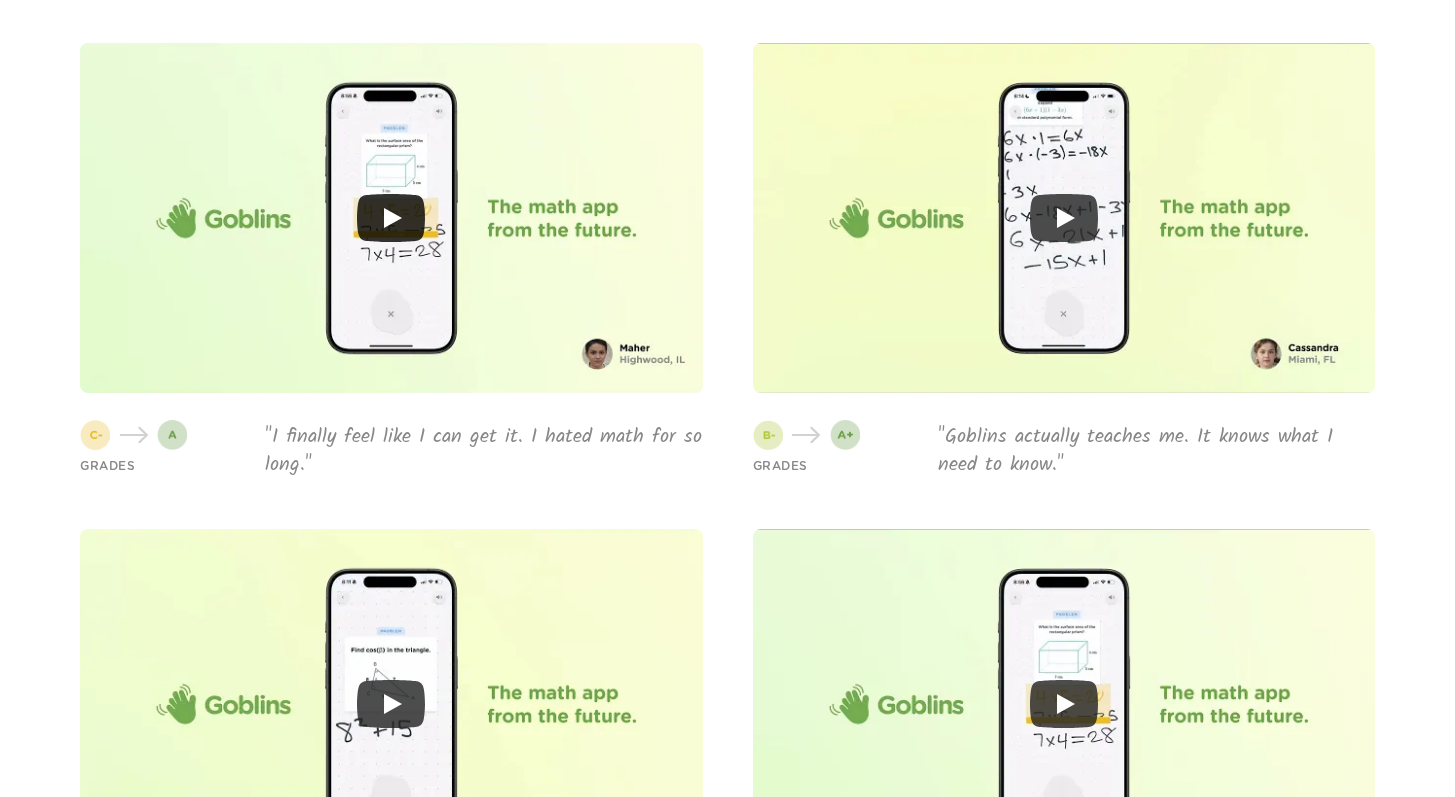 click at bounding box center (391, 218) 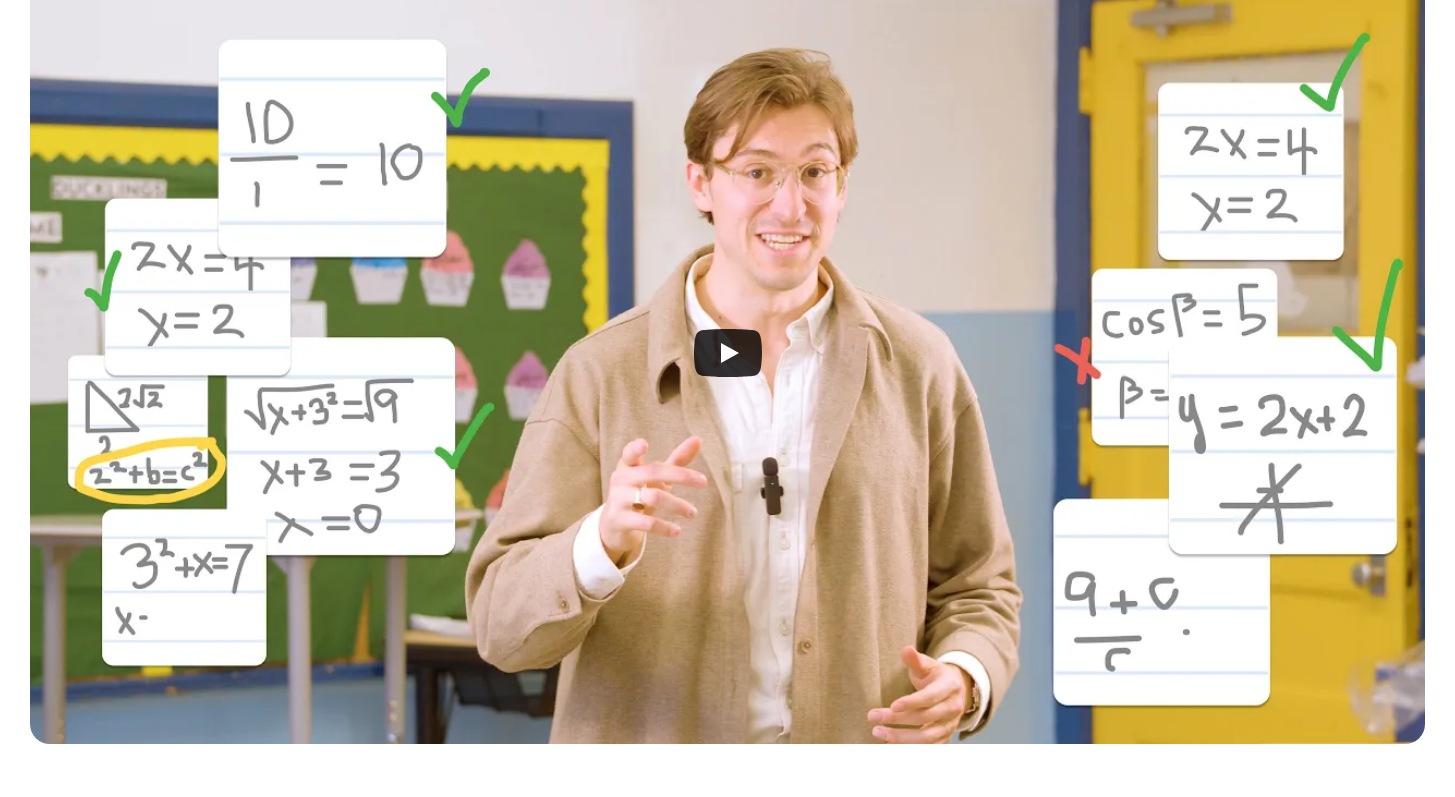 scroll, scrollTop: 710, scrollLeft: 0, axis: vertical 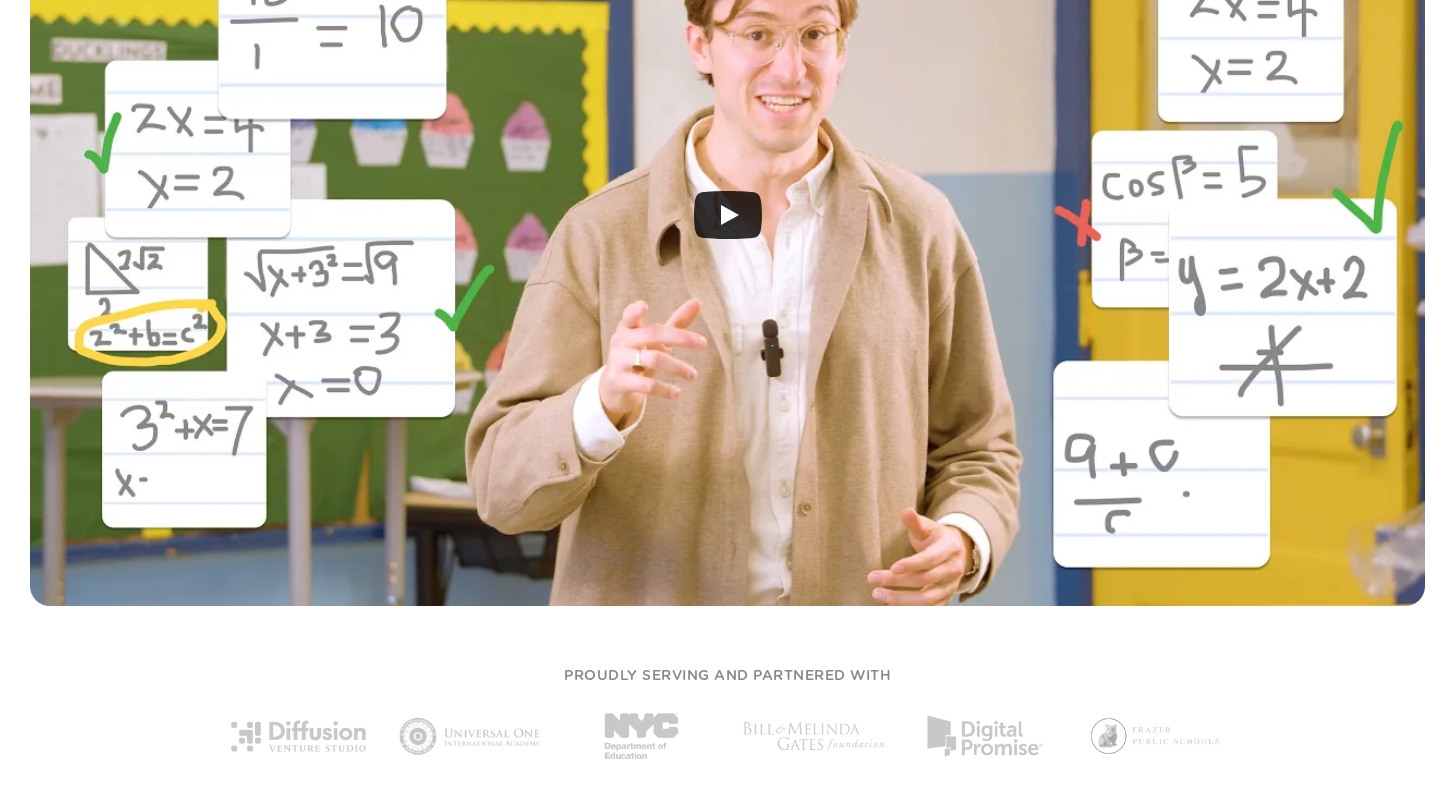 click at bounding box center [727, 214] 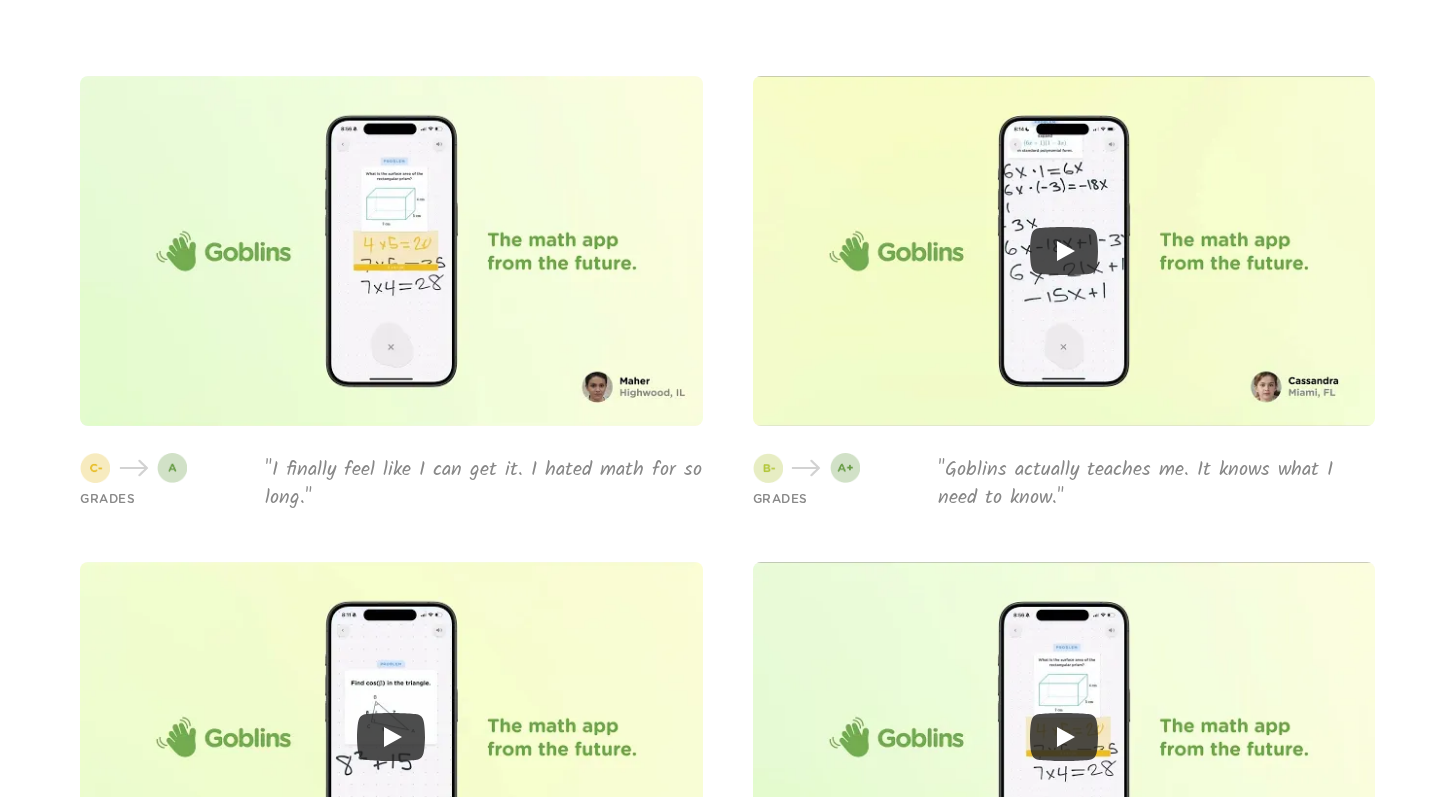 scroll, scrollTop: 4728, scrollLeft: 0, axis: vertical 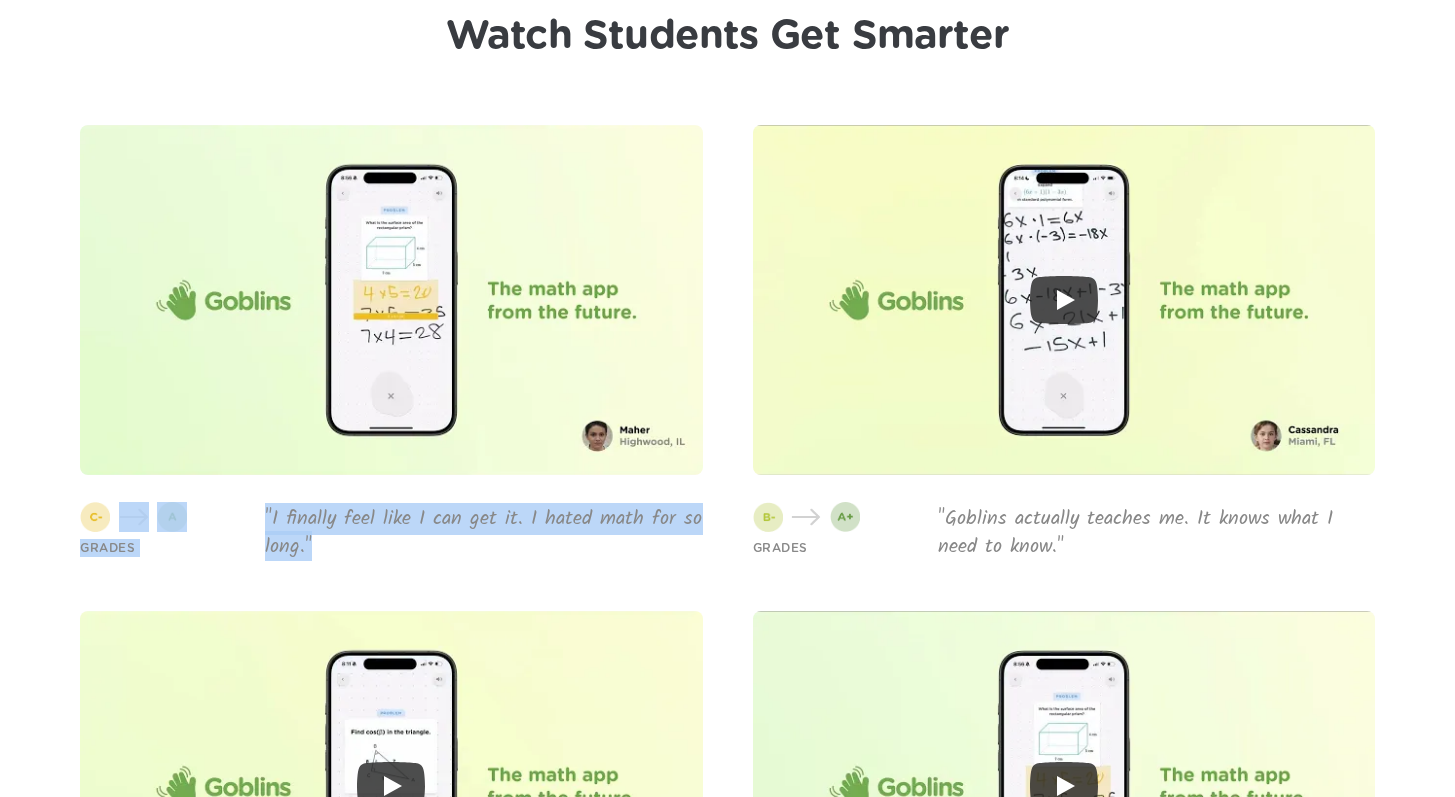 drag, startPoint x: 344, startPoint y: 548, endPoint x: 118, endPoint y: 524, distance: 227.27077 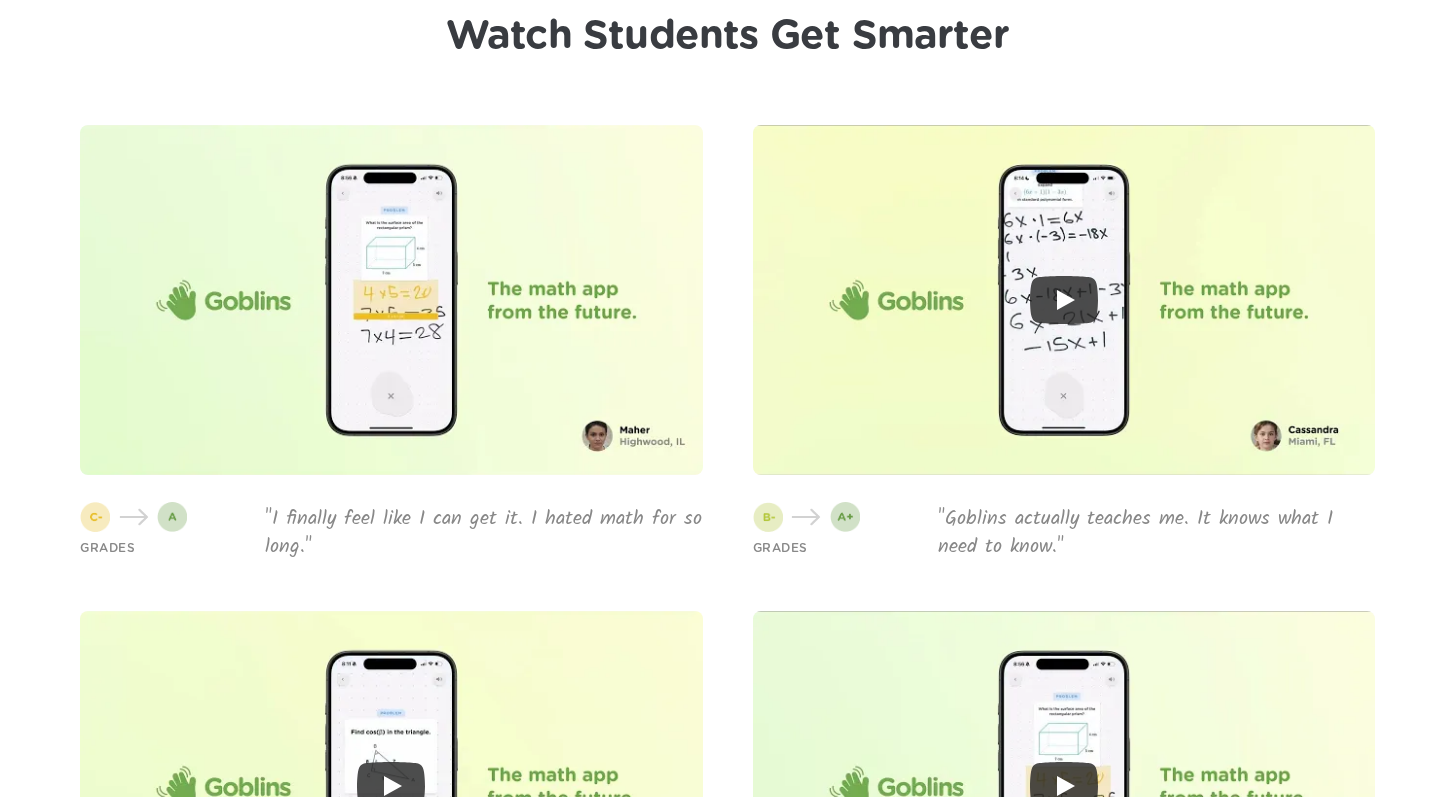 click on "GRADES "I finally feel like I can get it. I hated math for so long." GRADES "Goblins actually teaches me. It knows what I need to know." GRADES "Goblins makes learning math fun." GRADES "I love talking to it and asking questions." GRADES "Goblins doesn't give me the answer, but it helps me get the answer myself. Which is even better." GRADES "My grades are so much higher now."" at bounding box center [727, 827] 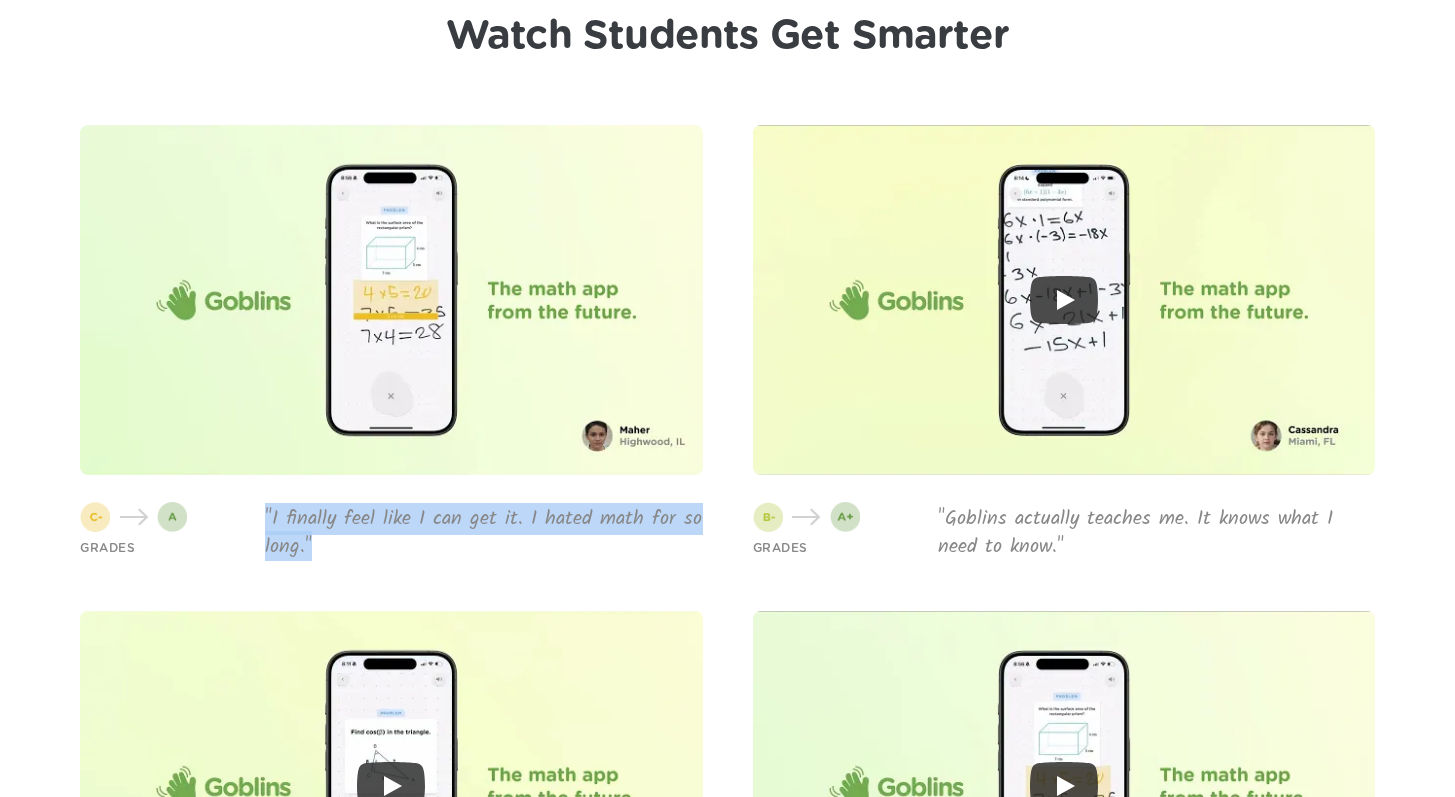drag, startPoint x: 284, startPoint y: 551, endPoint x: 257, endPoint y: 513, distance: 46.615448 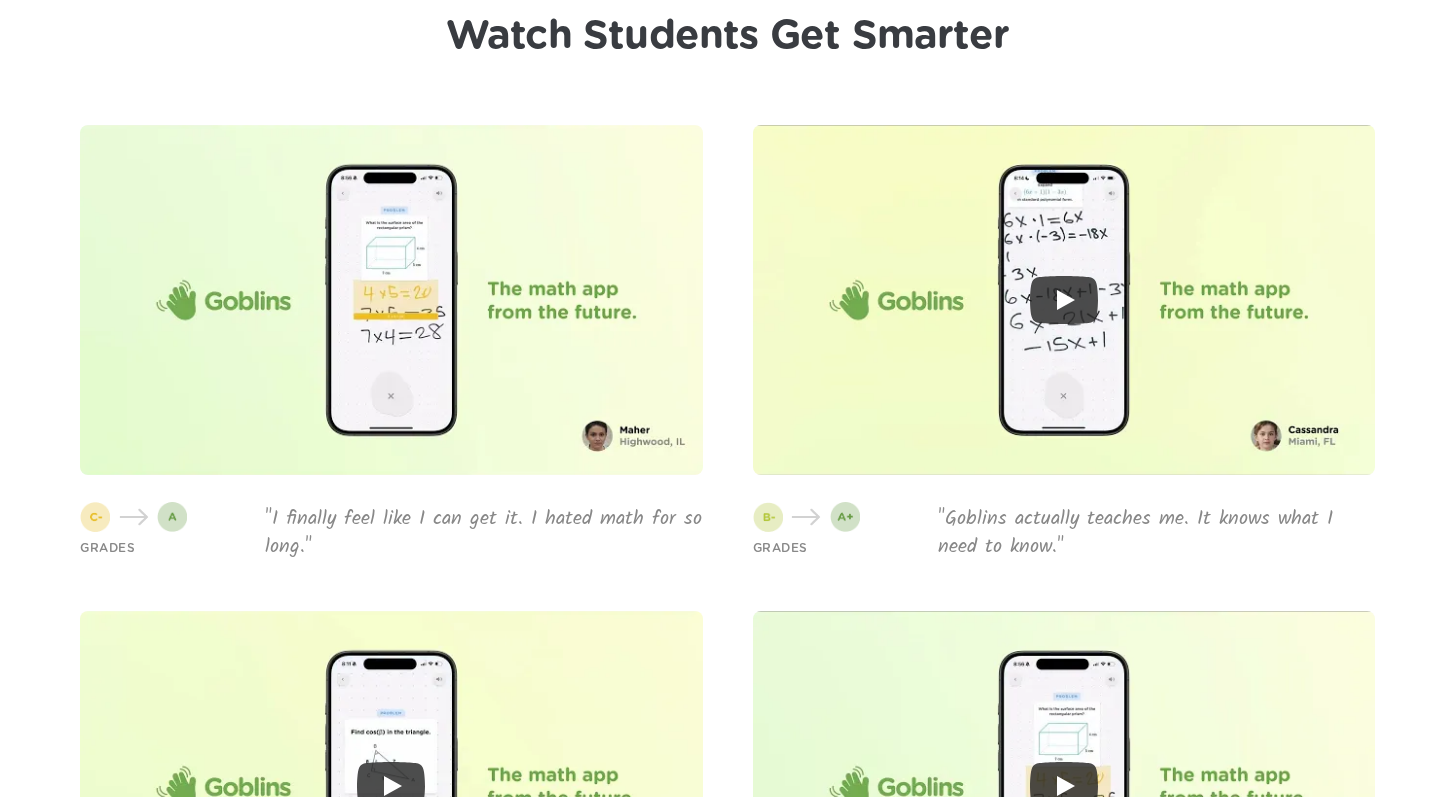 click on "GRADES "I finally feel like I can get it. I hated math for so long." GRADES "Goblins actually teaches me. It knows what I need to know." GRADES "Goblins makes learning math fun." GRADES "I love talking to it and asking questions." GRADES "Goblins doesn't give me the answer, but it helps me get the answer myself. Which is even better." GRADES "My grades are so much higher now."" at bounding box center (727, 827) 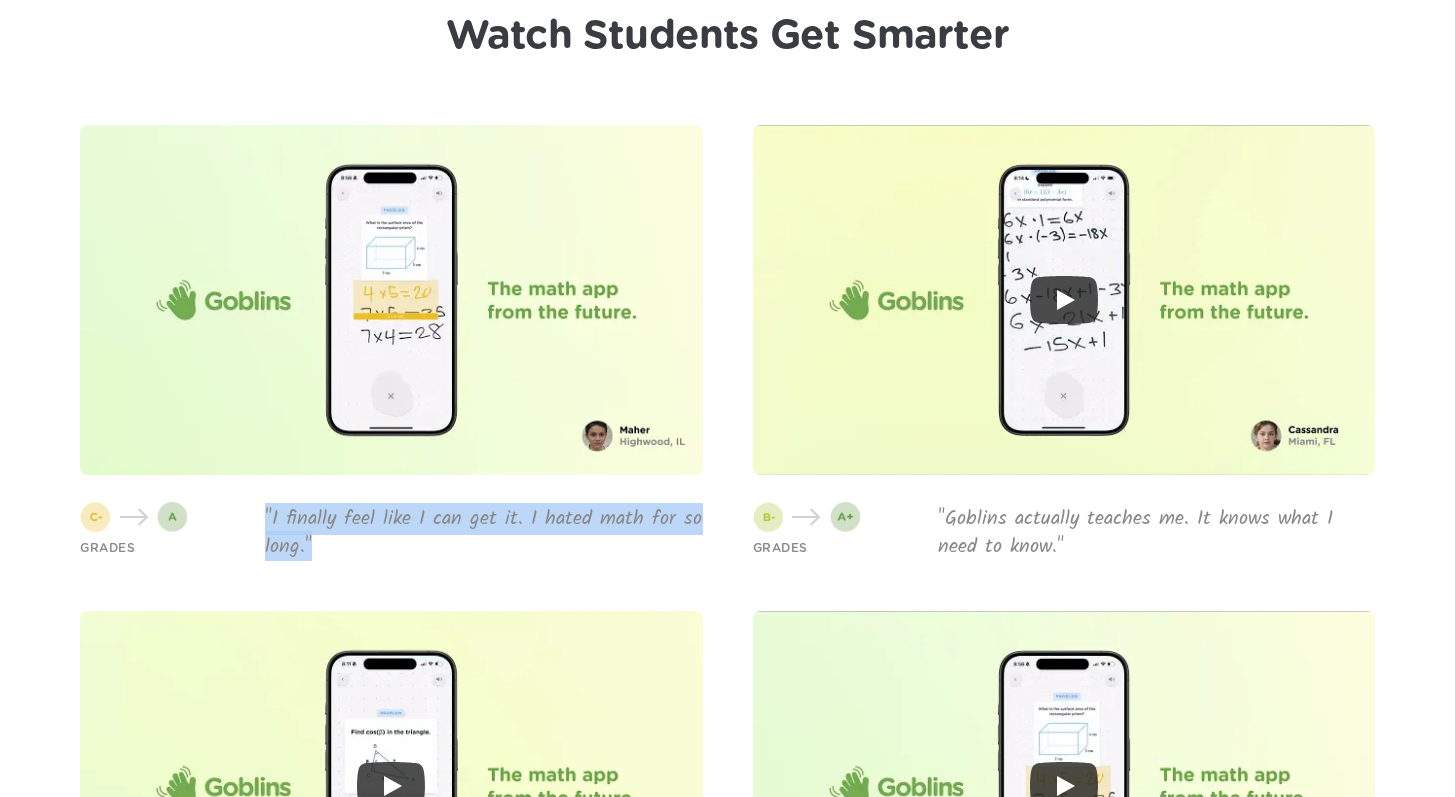 drag, startPoint x: 305, startPoint y: 551, endPoint x: 256, endPoint y: 515, distance: 60.80296 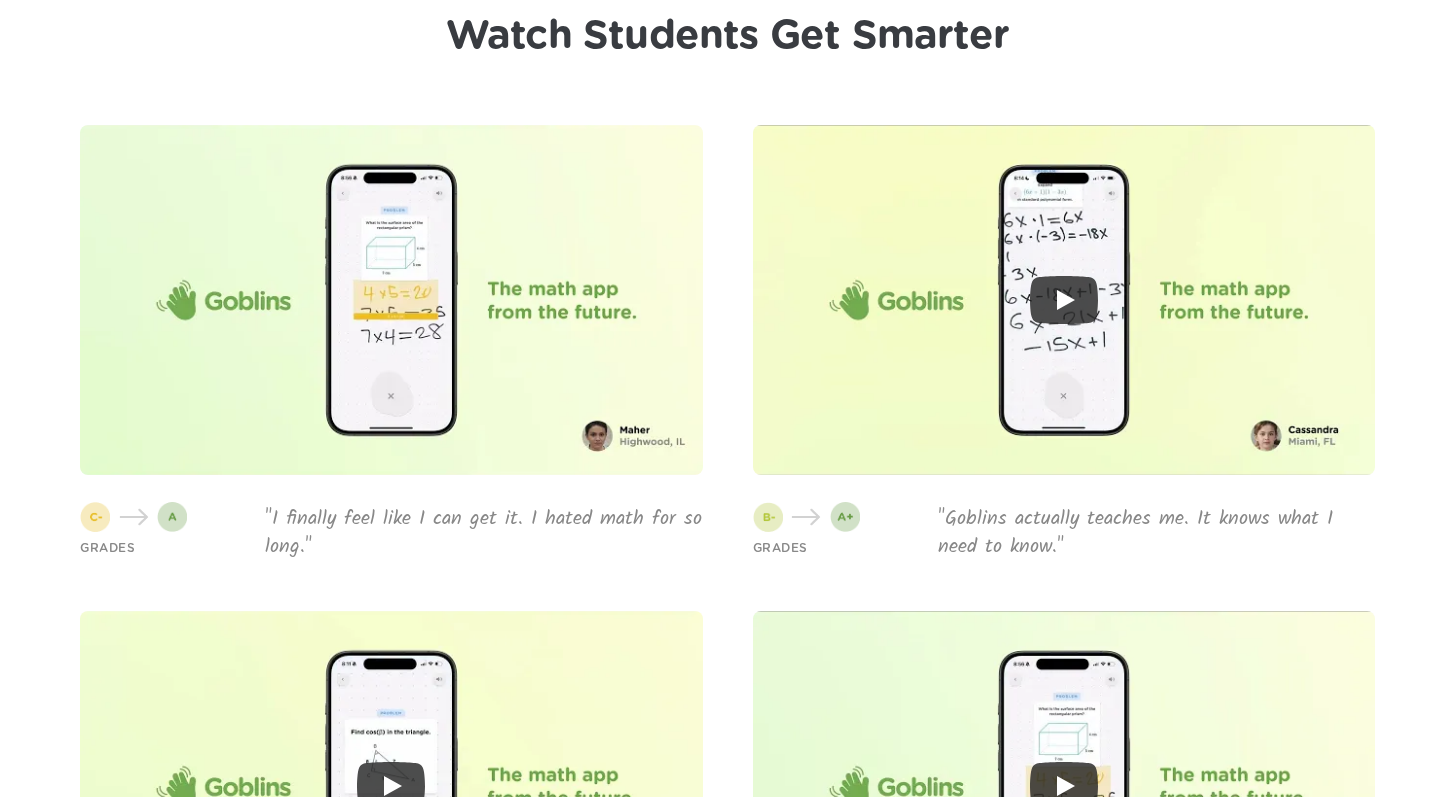 click on ""Goblins actually teaches me. It knows what I need to know."" at bounding box center (1157, 533) 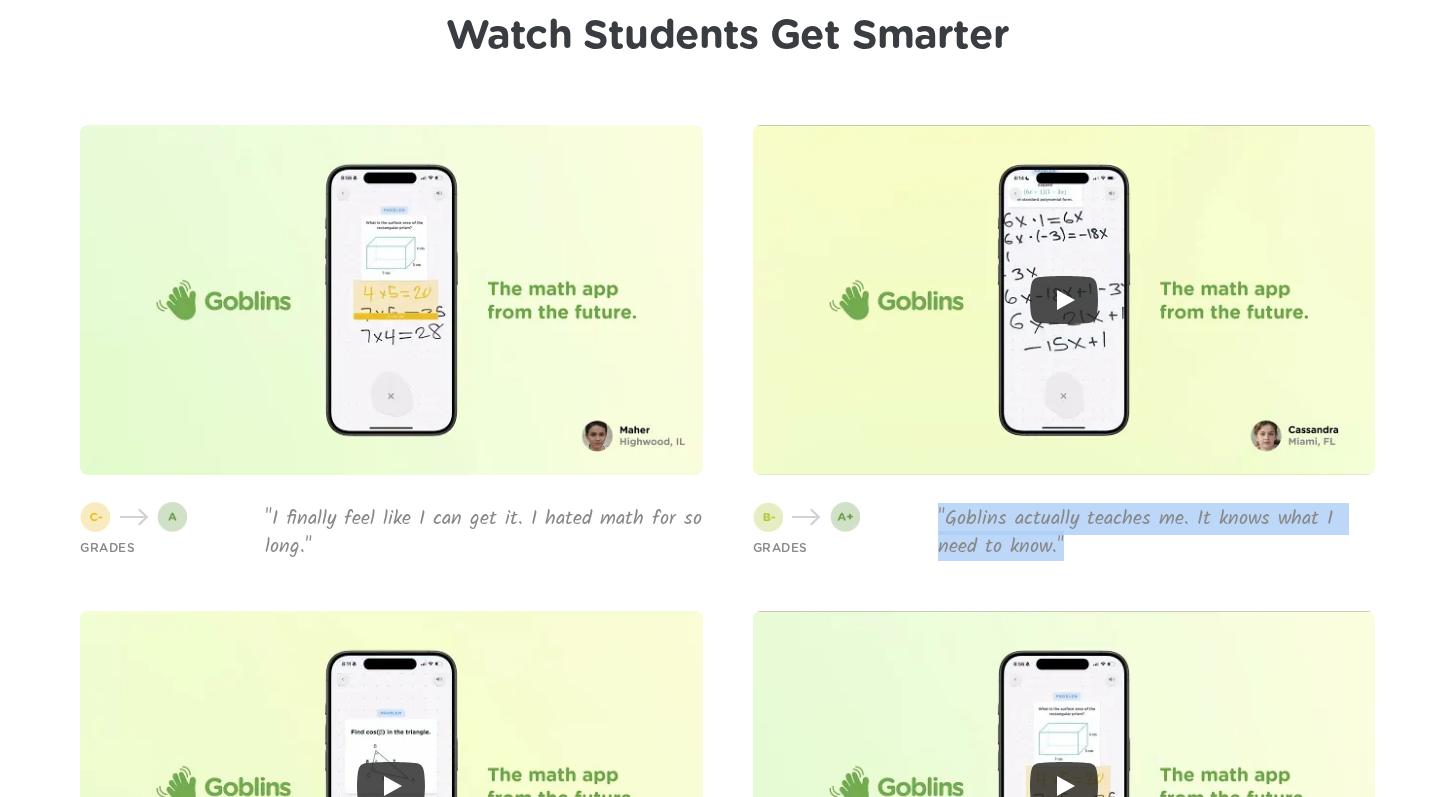 drag, startPoint x: 1062, startPoint y: 541, endPoint x: 929, endPoint y: 516, distance: 135.32922 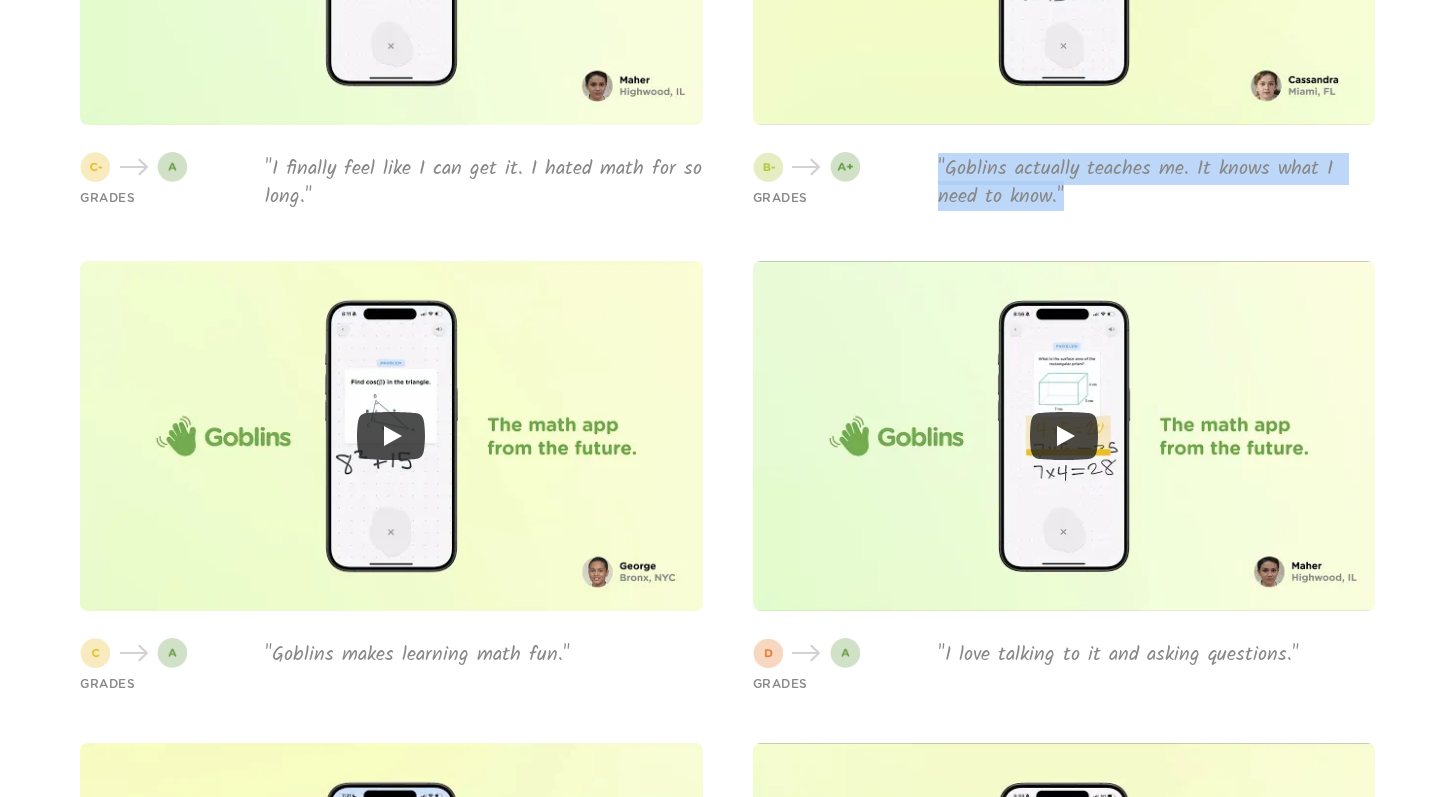 scroll, scrollTop: 5174, scrollLeft: 0, axis: vertical 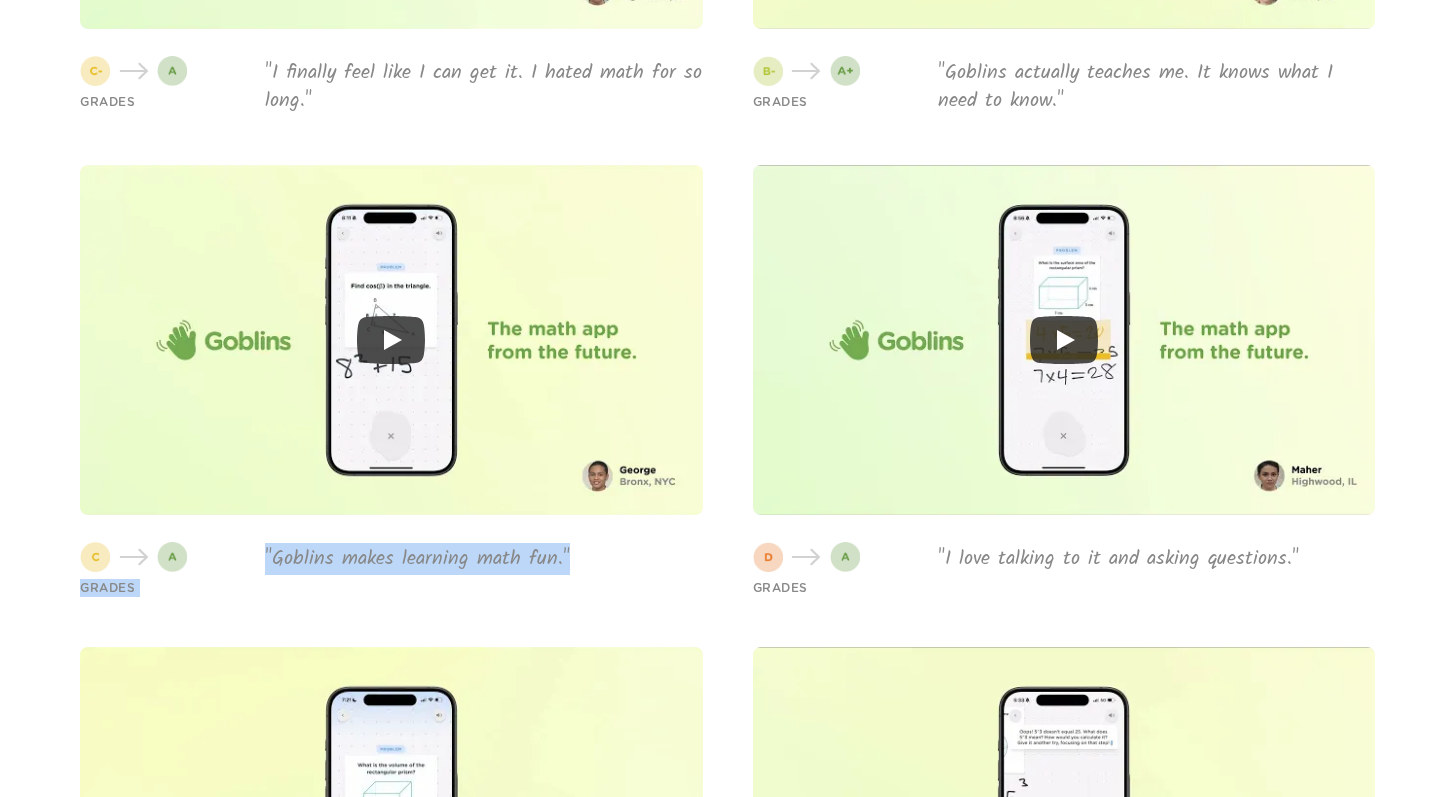 drag, startPoint x: 355, startPoint y: 557, endPoint x: 223, endPoint y: 557, distance: 132 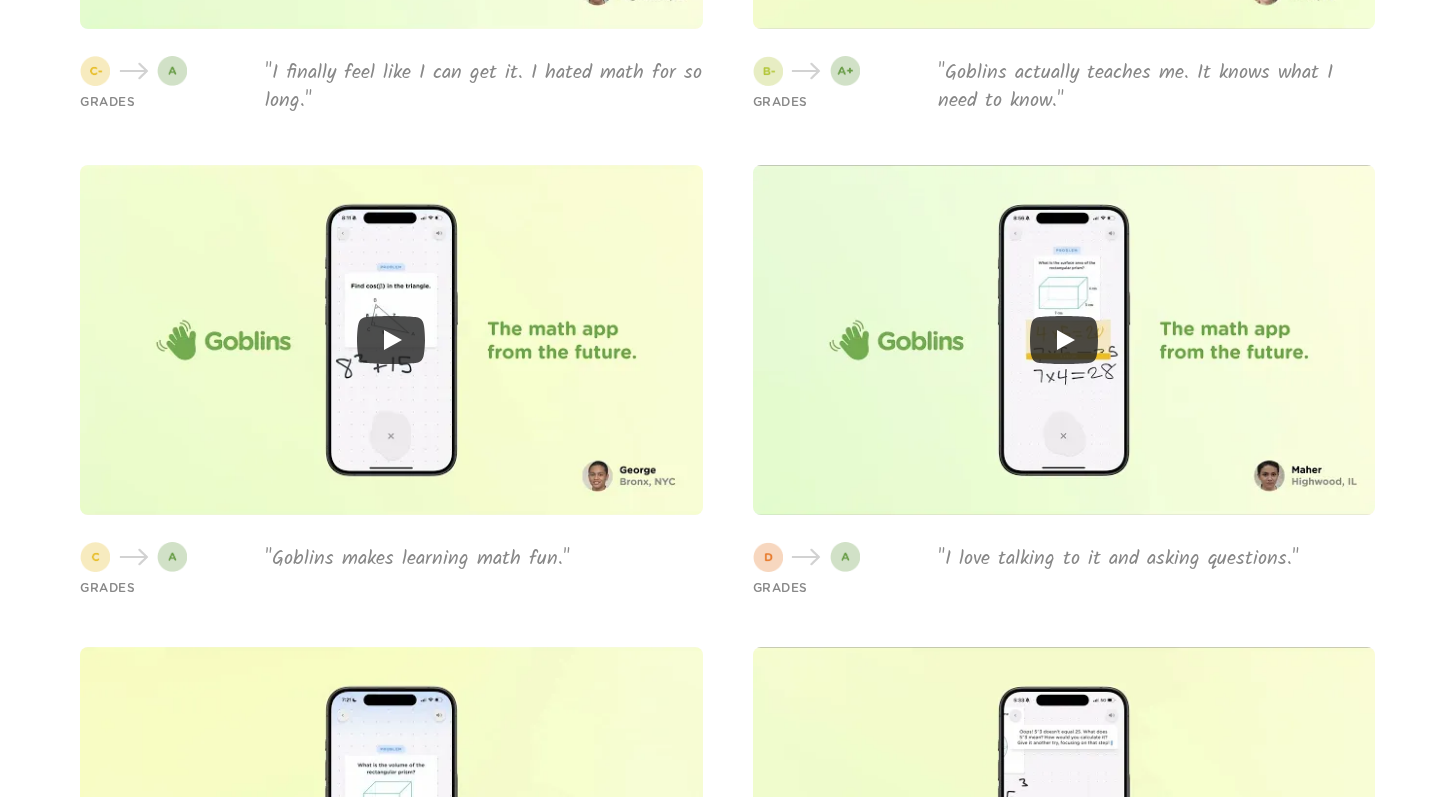 click on "GRADES "Goblins makes learning math fun."" at bounding box center (391, 381) 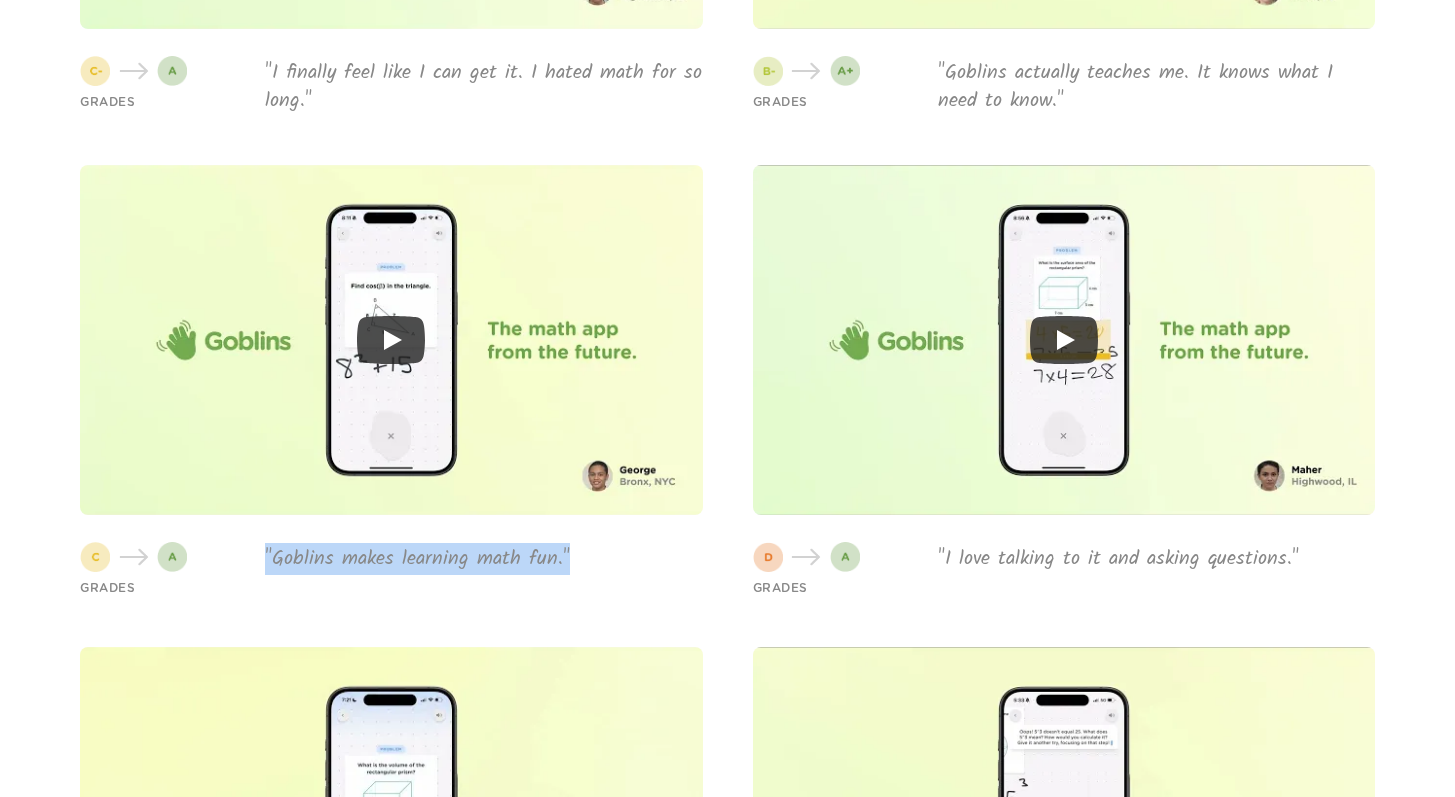 drag, startPoint x: 574, startPoint y: 545, endPoint x: 246, endPoint y: 561, distance: 328.39 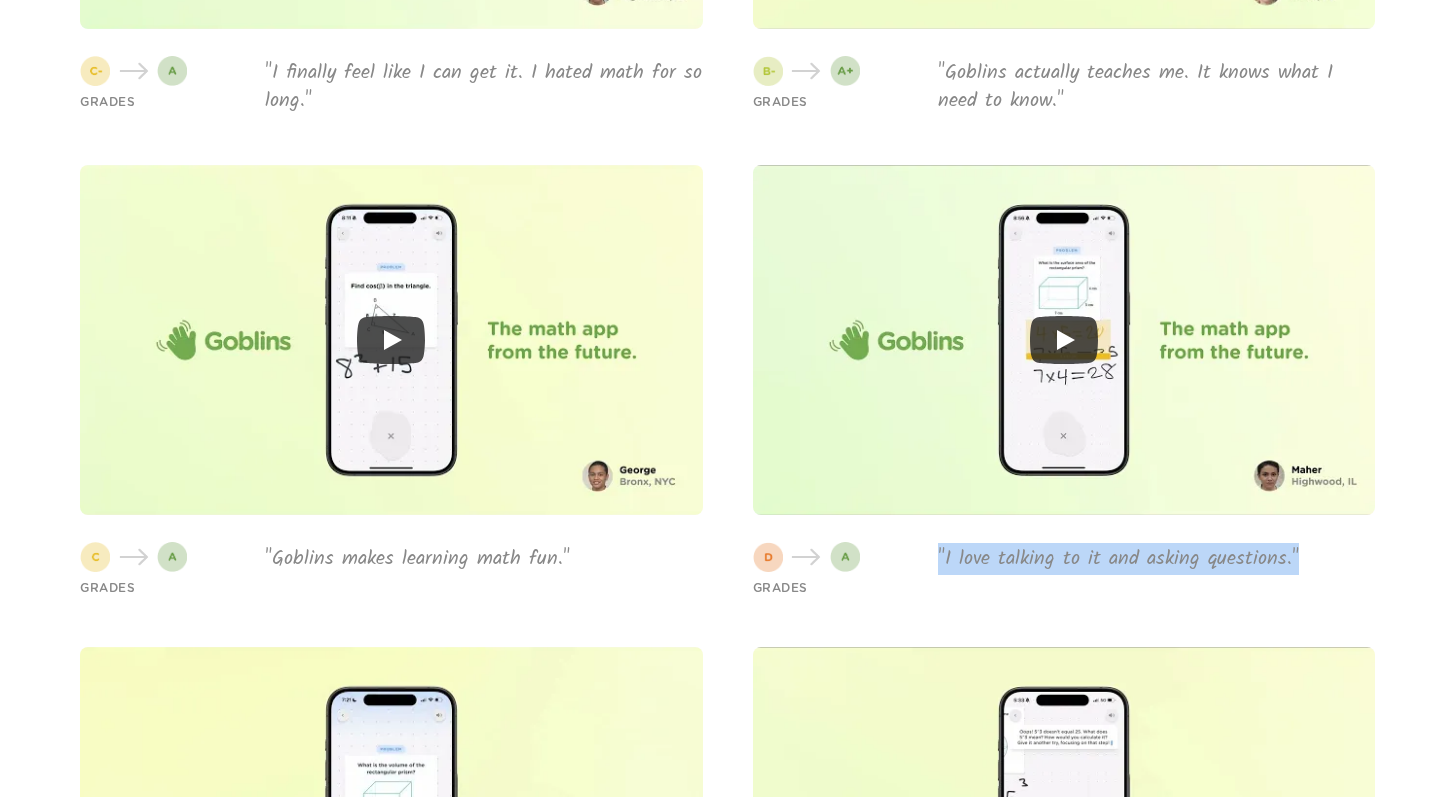 drag, startPoint x: 1305, startPoint y: 559, endPoint x: 937, endPoint y: 558, distance: 368.00137 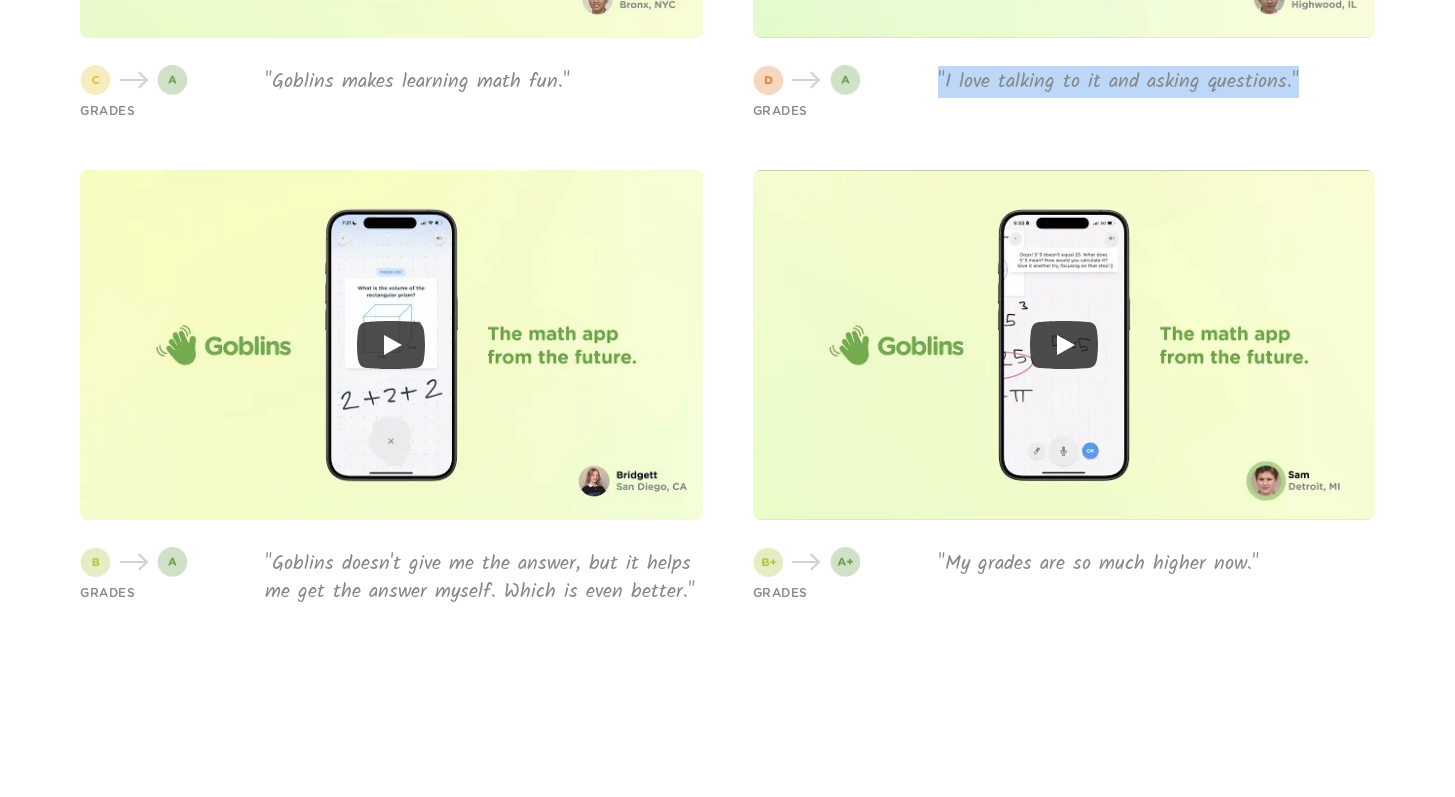 scroll, scrollTop: 5811, scrollLeft: 0, axis: vertical 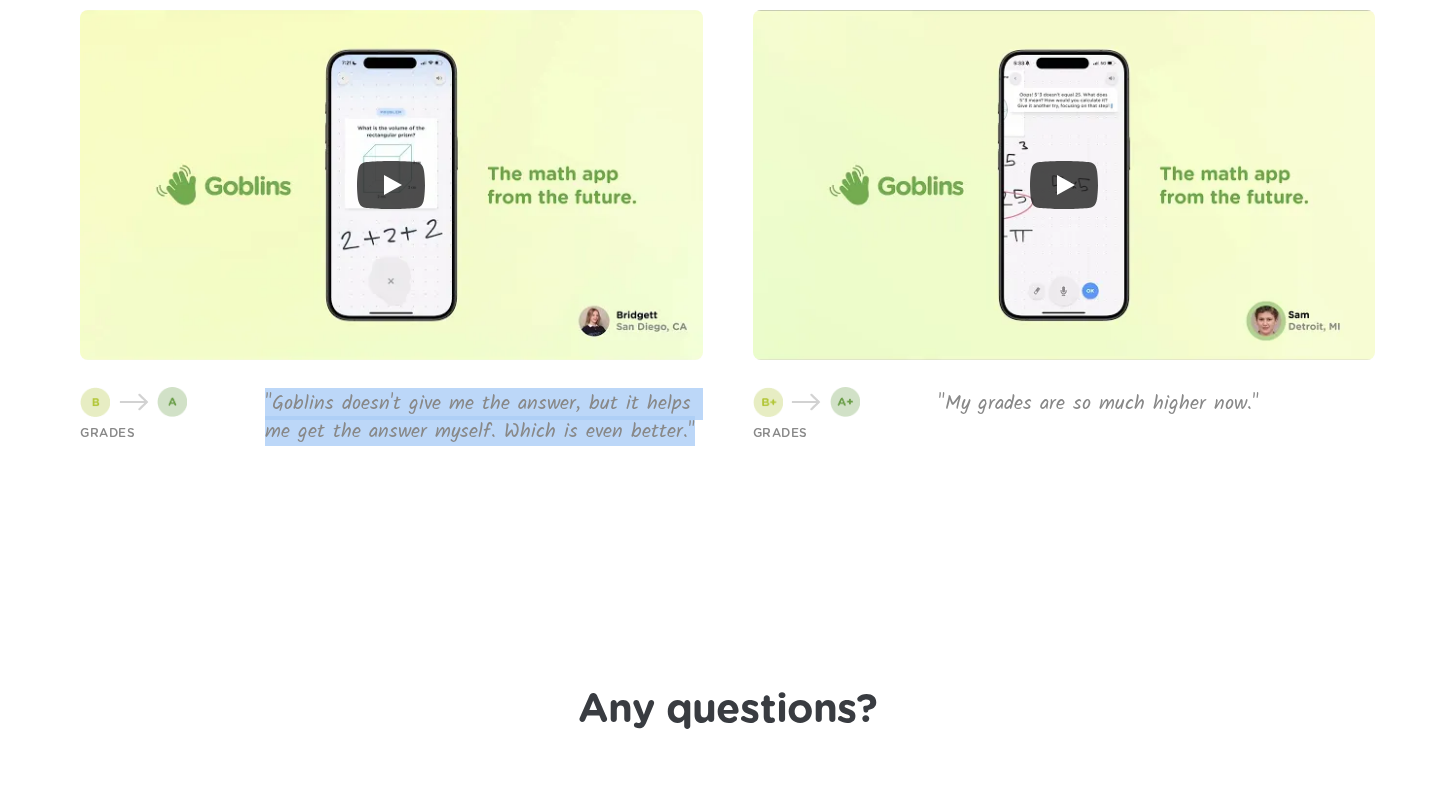 drag, startPoint x: 691, startPoint y: 427, endPoint x: 258, endPoint y: 407, distance: 433.46164 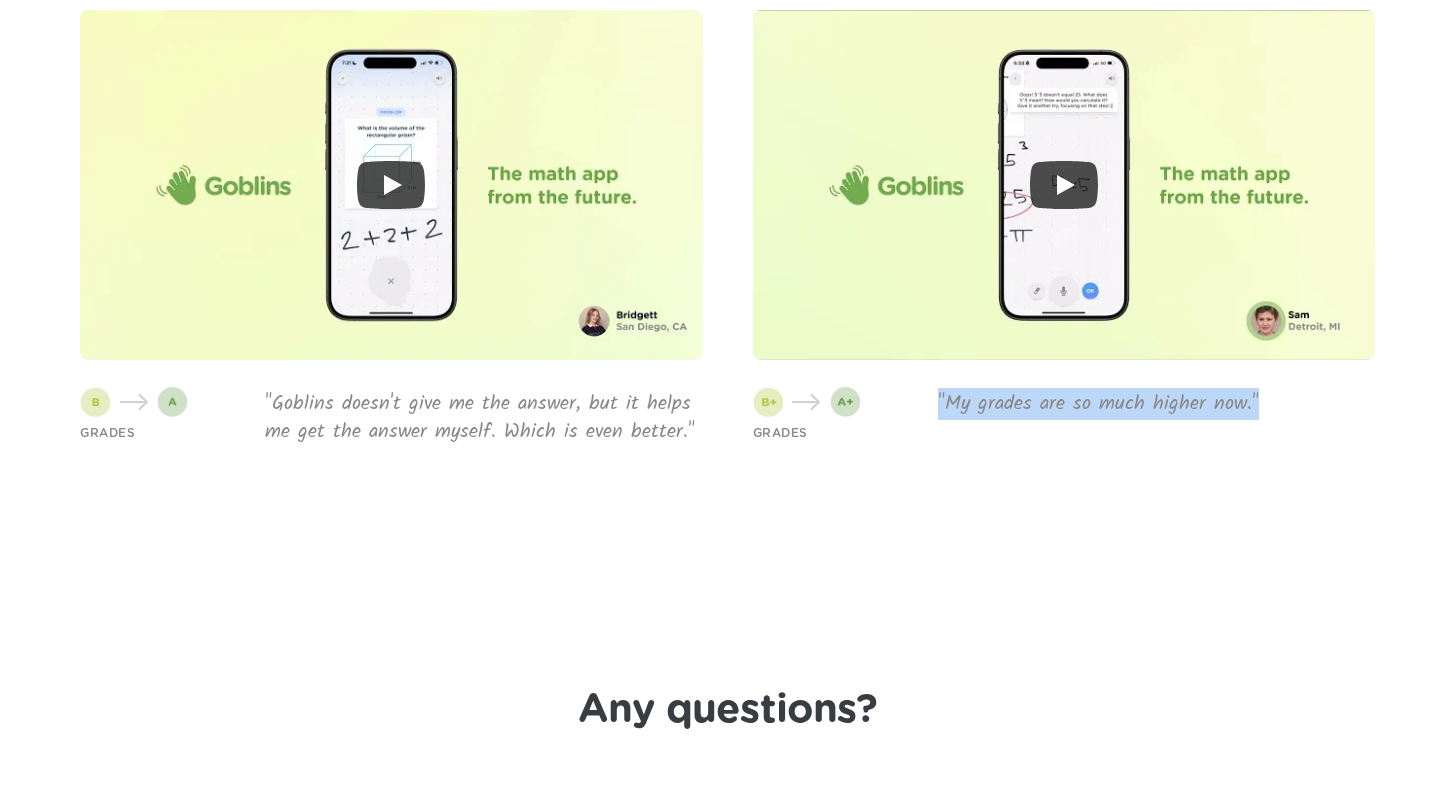 drag, startPoint x: 1236, startPoint y: 405, endPoint x: 932, endPoint y: 402, distance: 304.0148 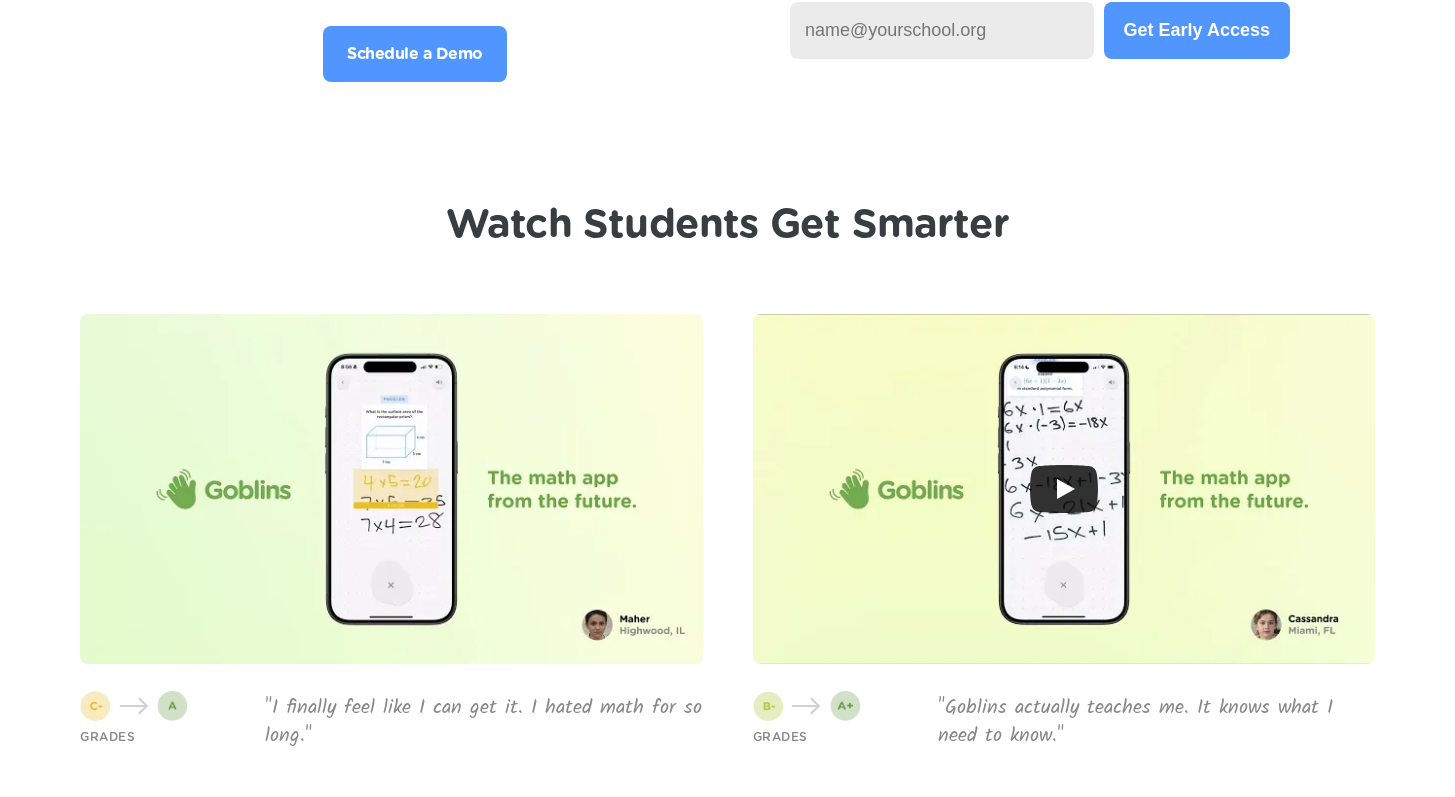 scroll, scrollTop: 4572, scrollLeft: 0, axis: vertical 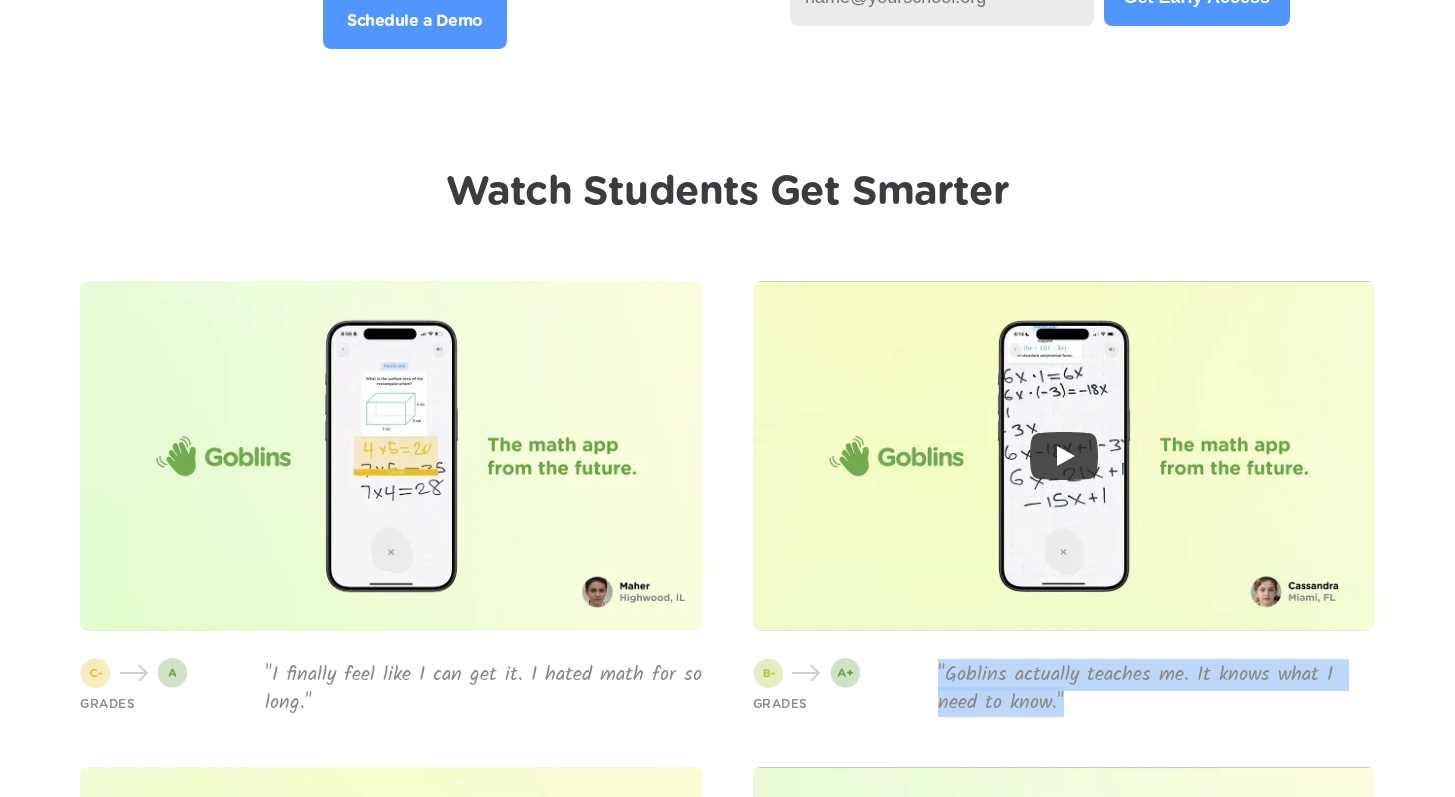 drag, startPoint x: 1029, startPoint y: 699, endPoint x: 909, endPoint y: 680, distance: 121.49486 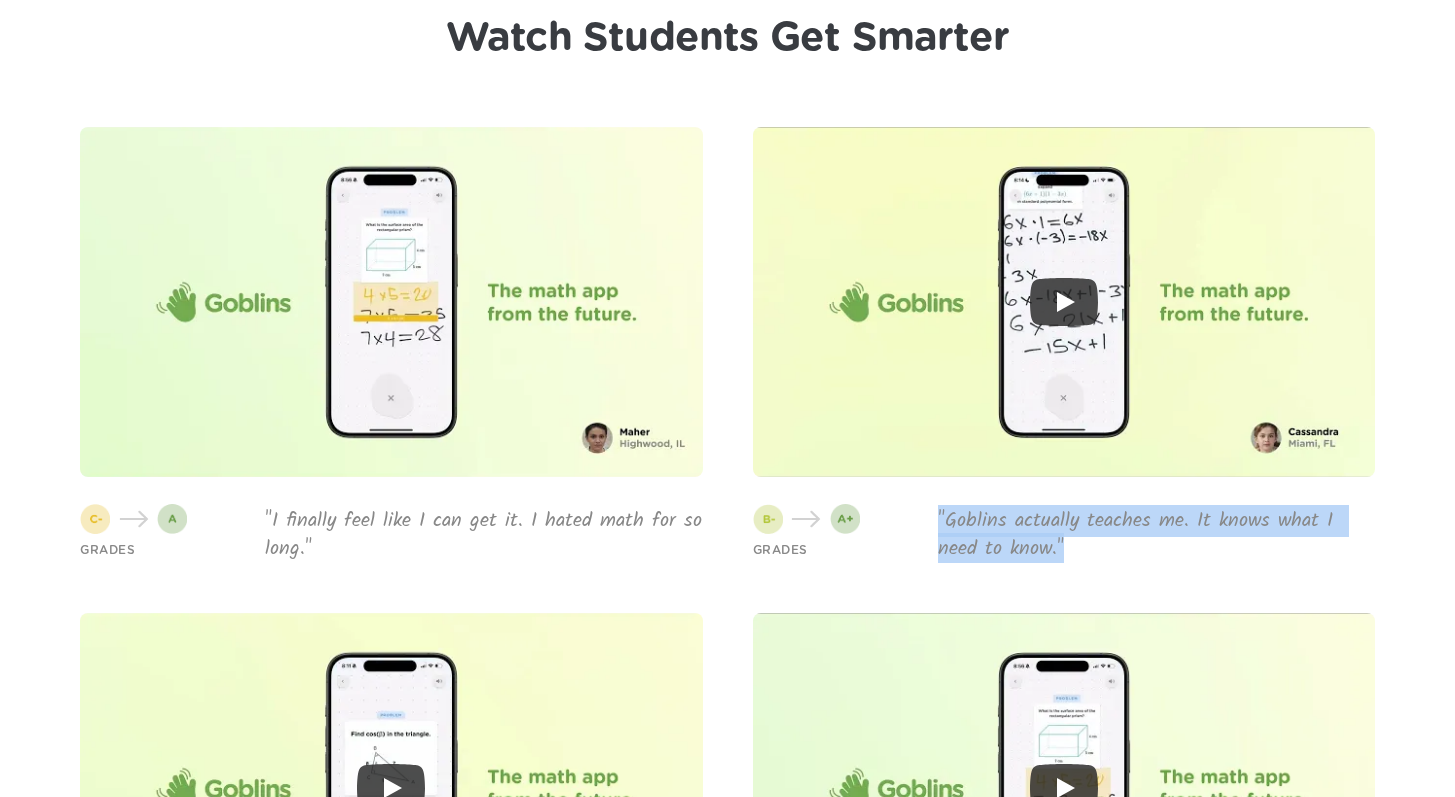 scroll, scrollTop: 4872, scrollLeft: 0, axis: vertical 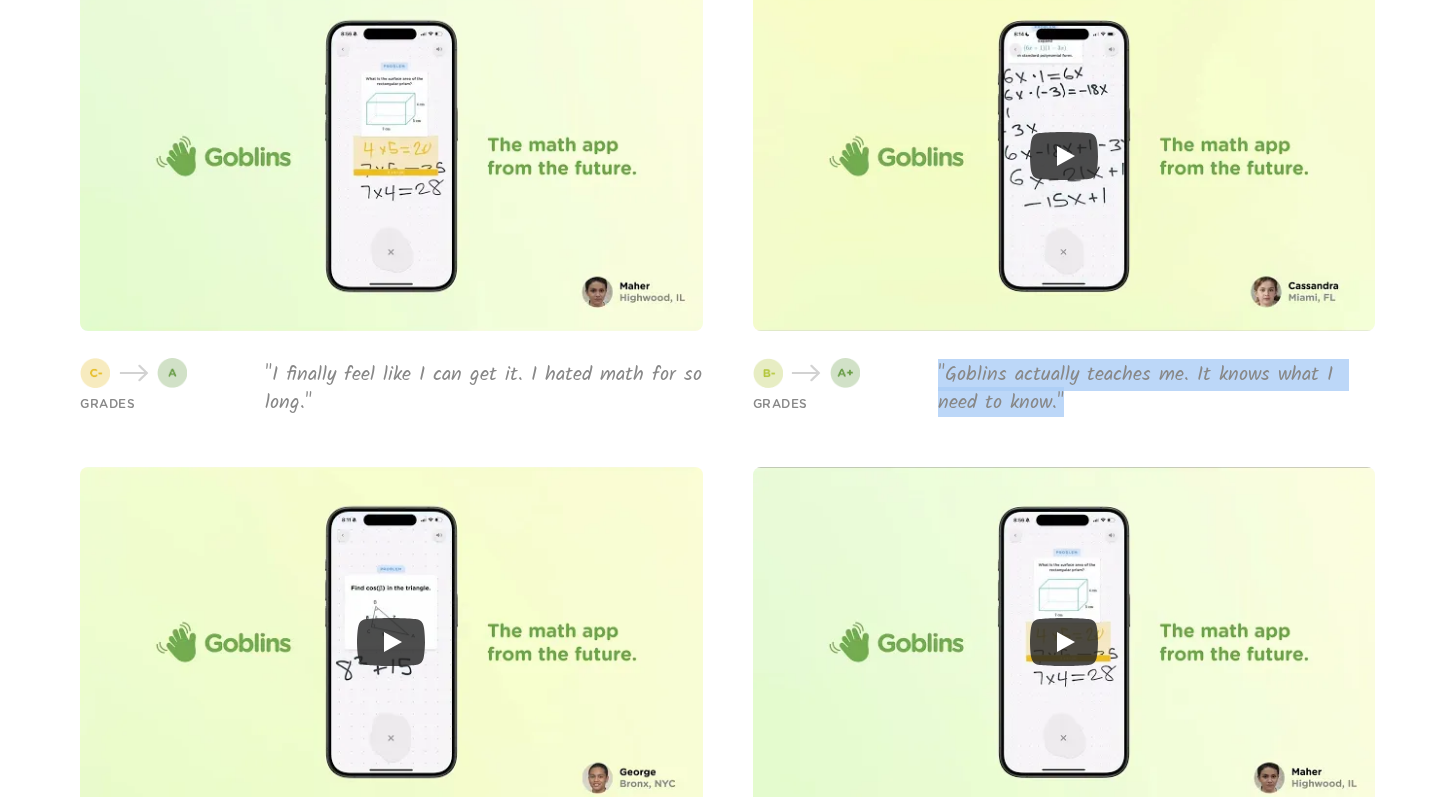 click on "Admin or department head? Schedule a demo. We’ll show you how the app can benefit your math outcomes, as well as our plan to support your teachers in making Goblins a success for you. Schedule a Demo Are you a teacher? Join the waitlist! Claim your free month  and be one of the first teachers to use Goblins! Get Early Access Watch Students Get Smarter GRADES "I finally feel like I can get it. I hated math for so long." GRADES "Goblins actually teaches me. It knows what I need to know." GRADES "Goblins makes learning math fun." GRADES "I love talking to it and asking questions." GRADES "Goblins doesn't give me the answer, but it helps me get the answer myself. Which is even better." GRADES "My grades are so much higher now."" at bounding box center (727, 449) 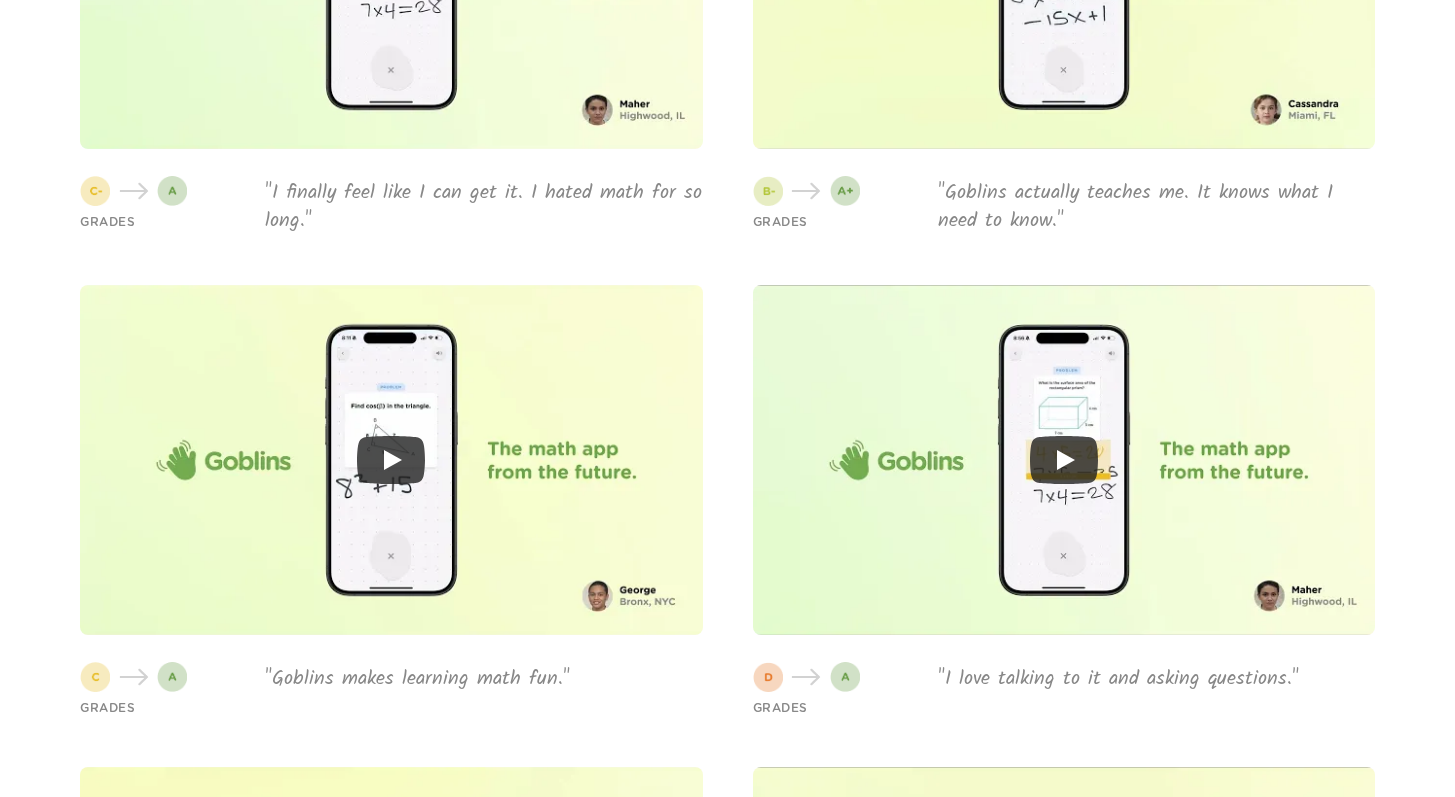 scroll, scrollTop: 5052, scrollLeft: 0, axis: vertical 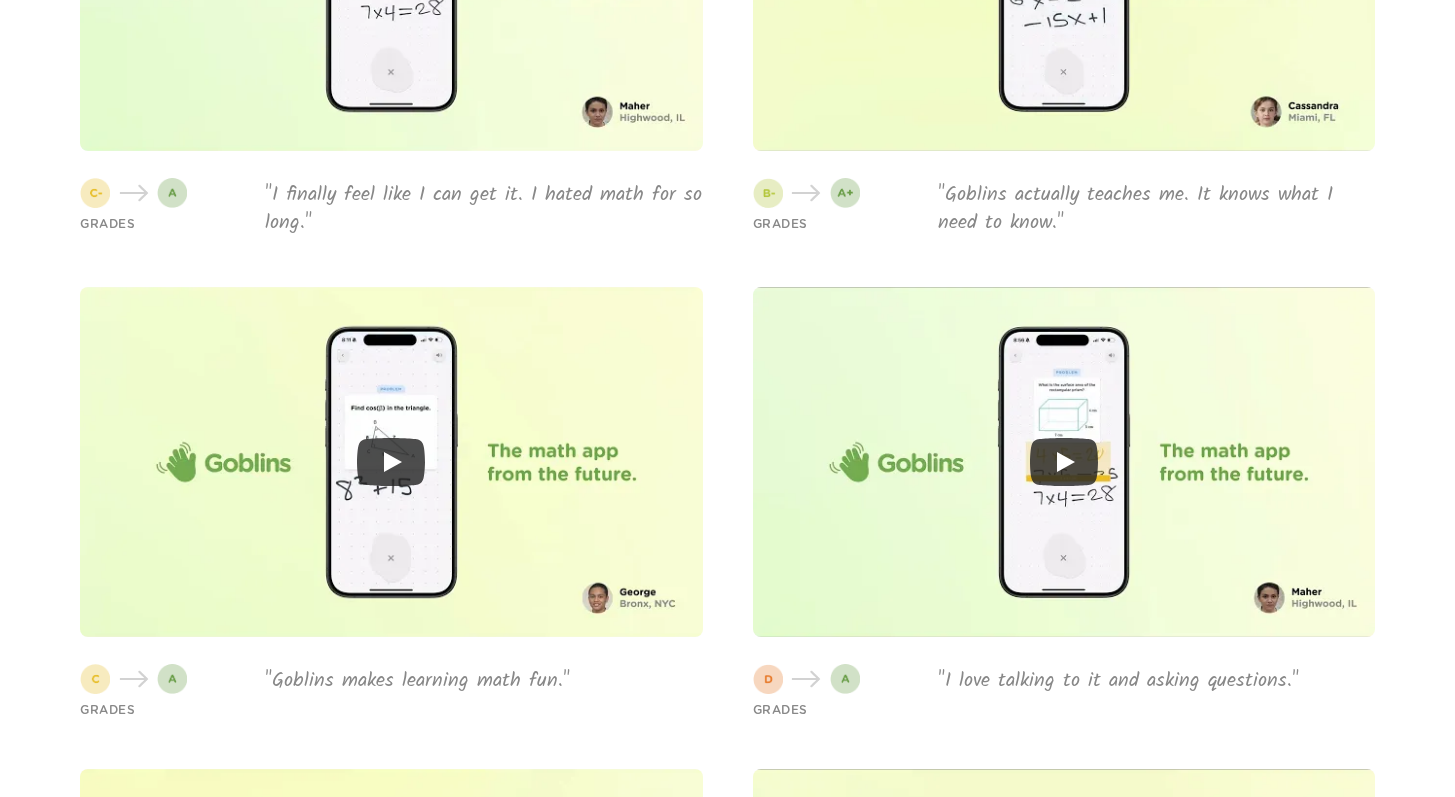 click at bounding box center [1064, -24] 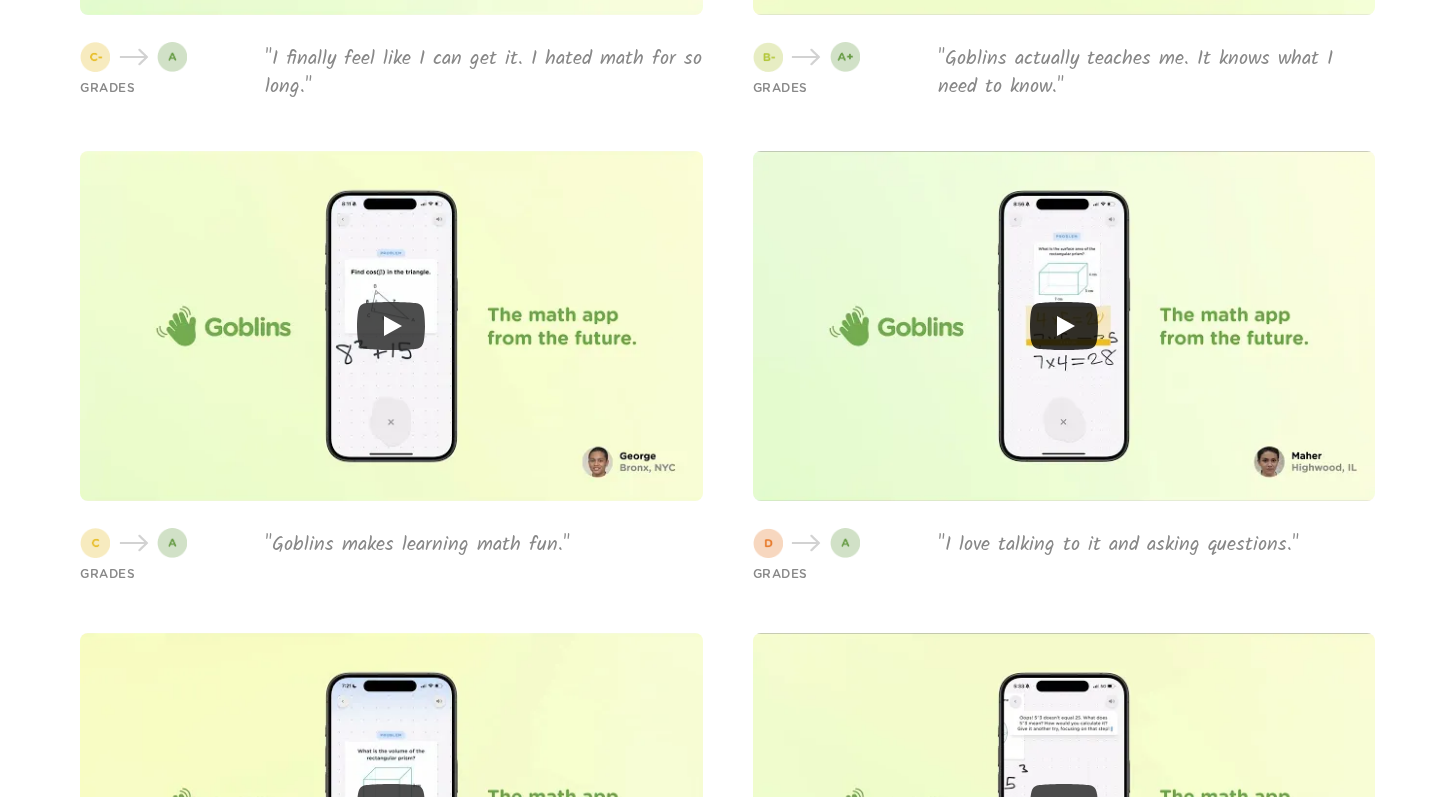 scroll, scrollTop: 5474, scrollLeft: 0, axis: vertical 